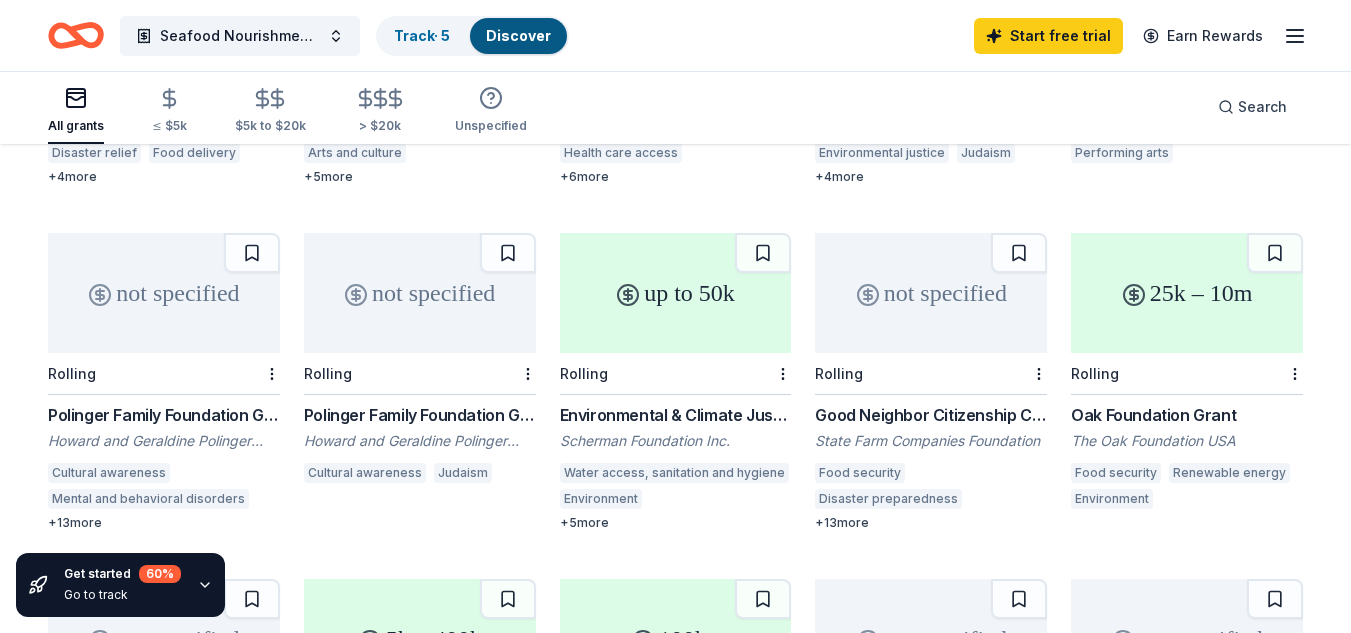 scroll, scrollTop: 800, scrollLeft: 0, axis: vertical 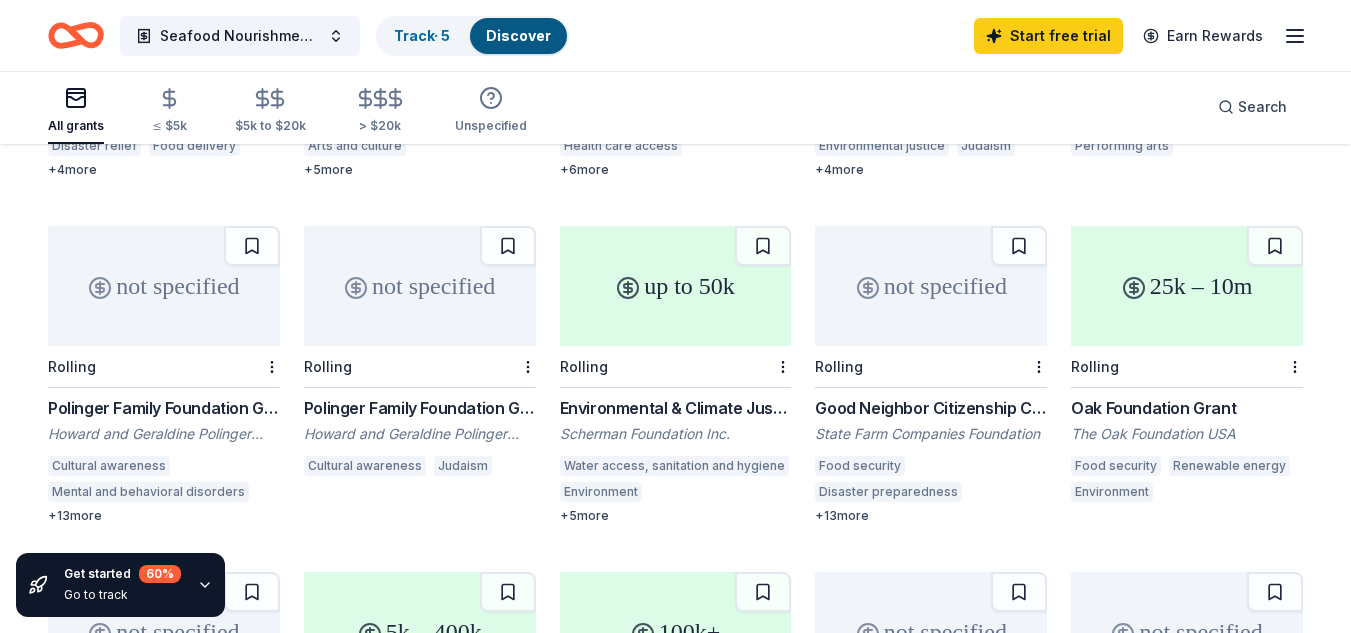click on "Oak Foundation Grant" at bounding box center (1187, 408) 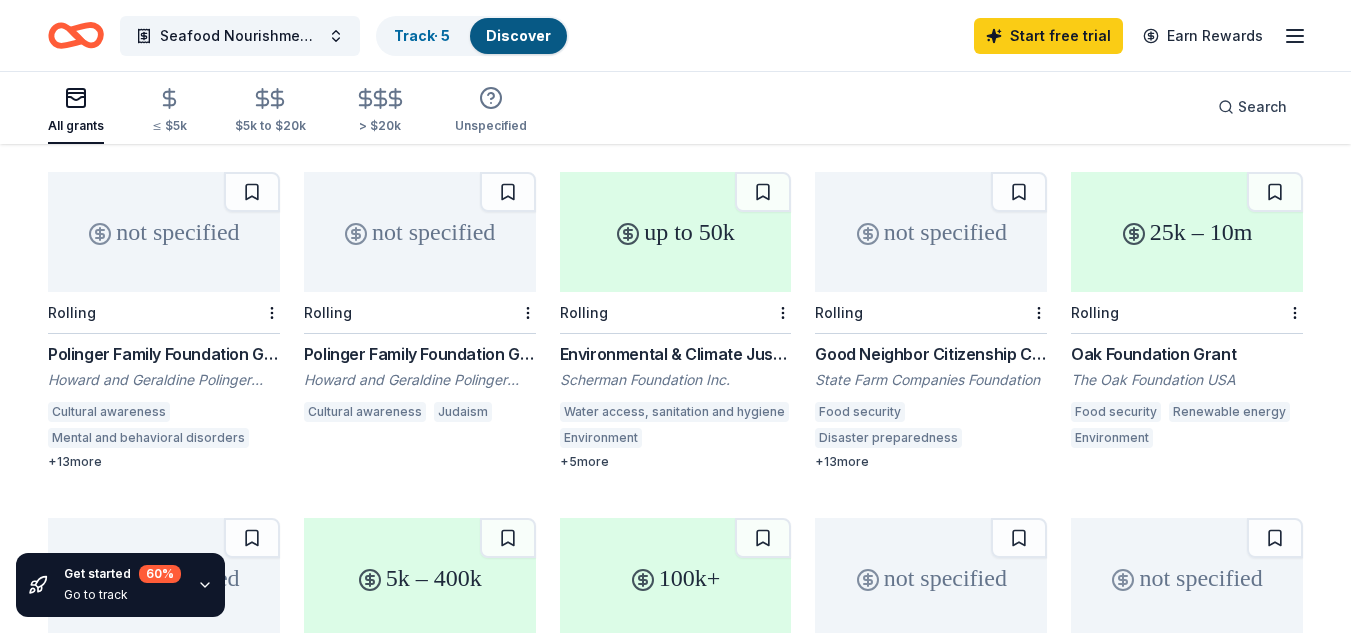 scroll, scrollTop: 900, scrollLeft: 0, axis: vertical 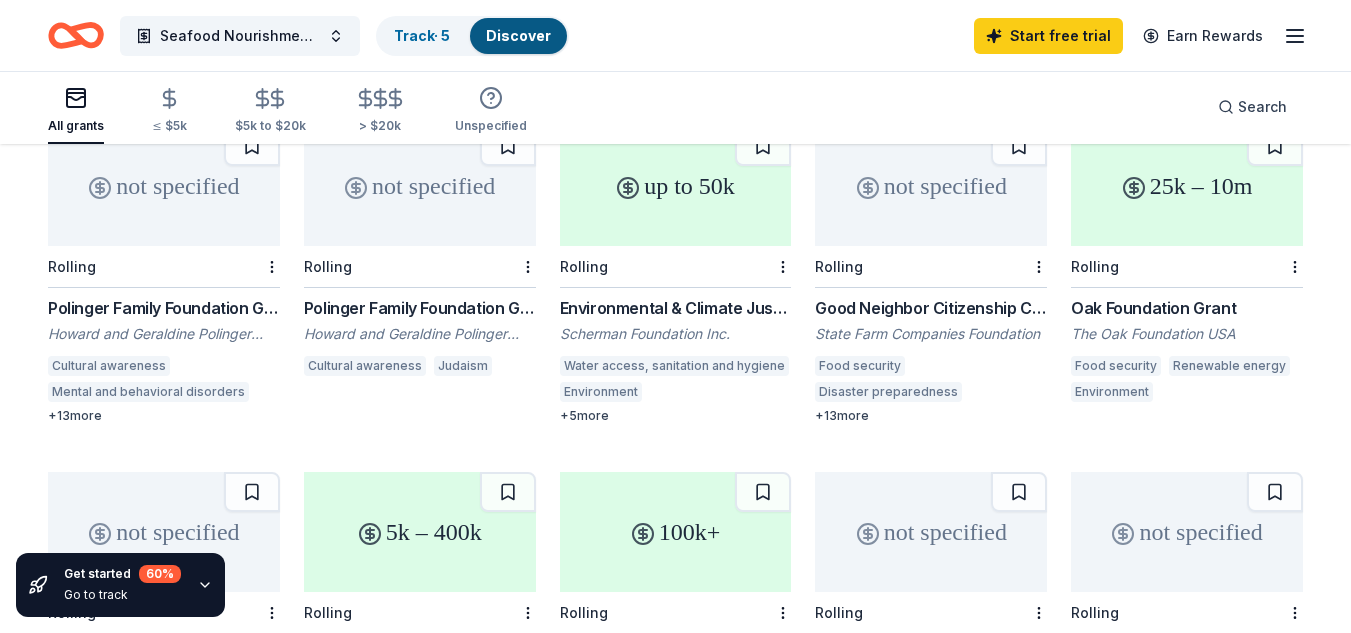 click on "Good Neighbor Citizenship Company Grants" at bounding box center [931, 308] 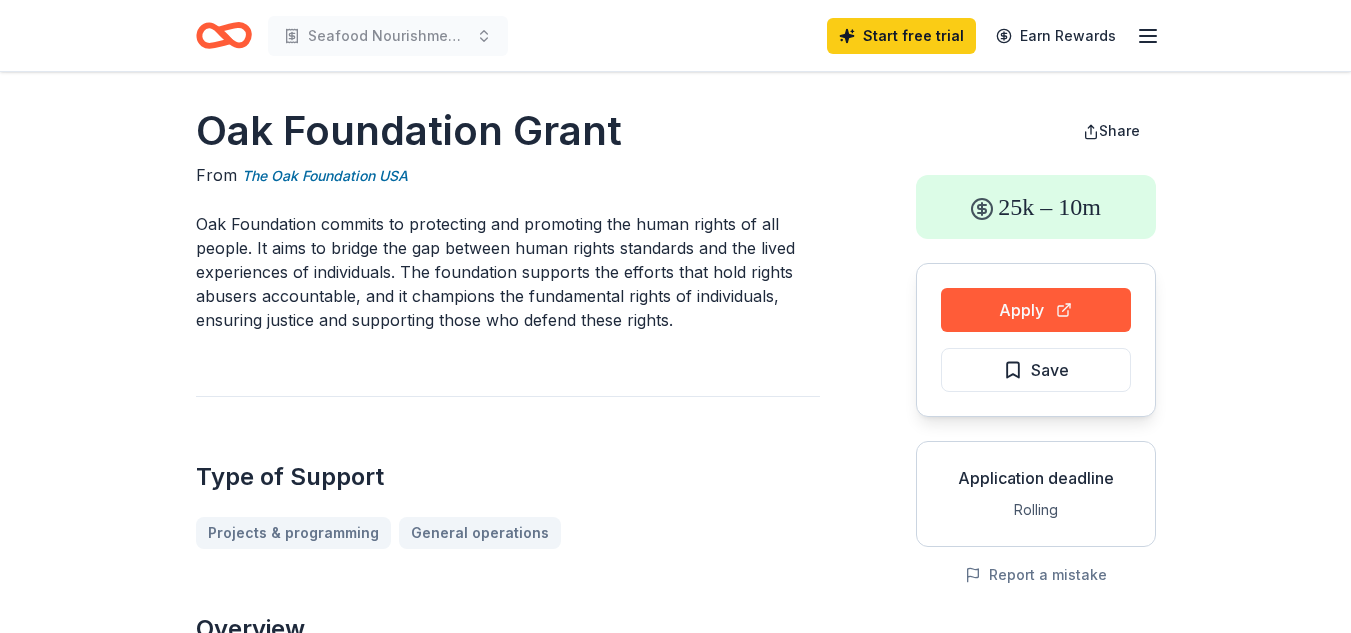 scroll, scrollTop: 0, scrollLeft: 0, axis: both 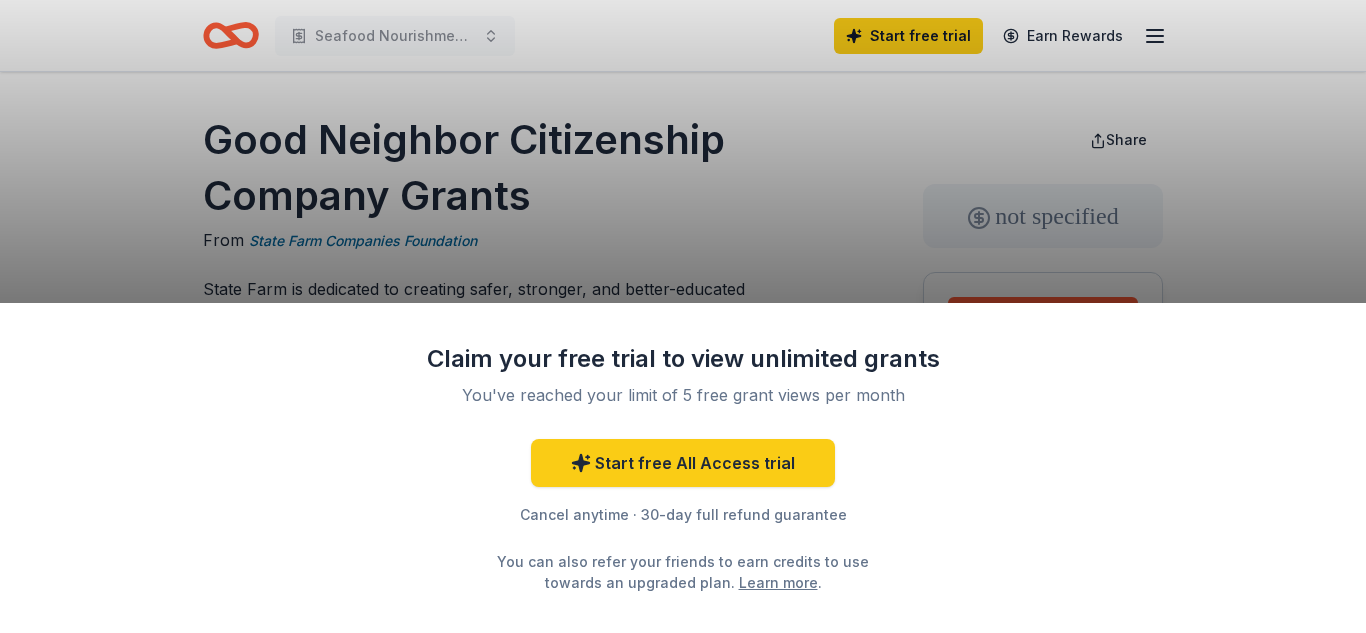 click on "Claim your free trial to view unlimited grants You've reached your limit of 5 free grant views per month Start free All Access trial Cancel anytime · 30-day full refund guarantee You can also refer your friends to earn credits to use towards an upgraded plan.   Learn more ." at bounding box center [683, 316] 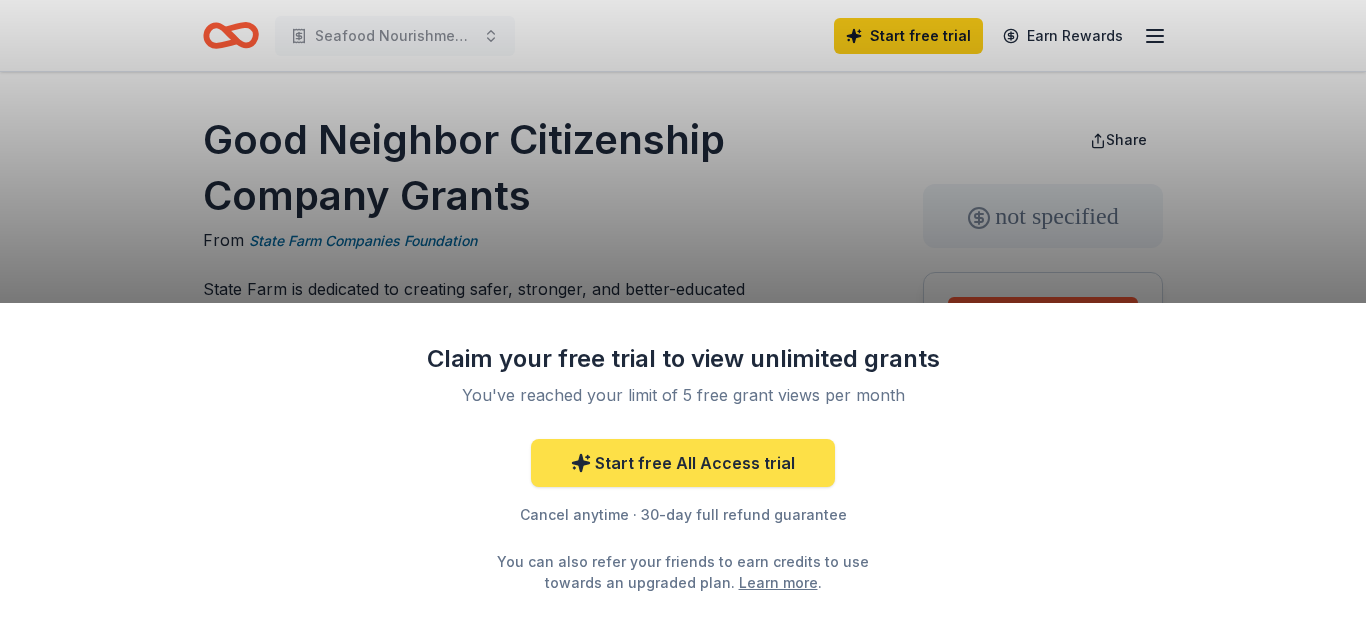 click on "Start free All Access trial" at bounding box center [683, 463] 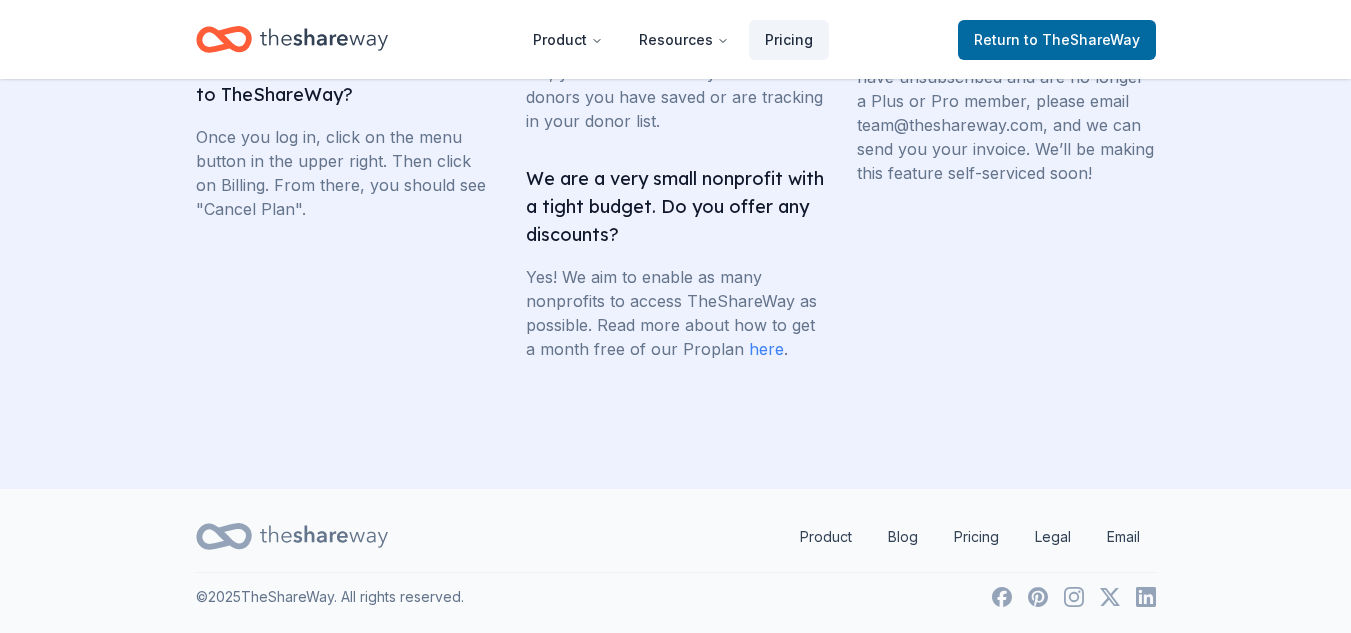scroll, scrollTop: 4194, scrollLeft: 0, axis: vertical 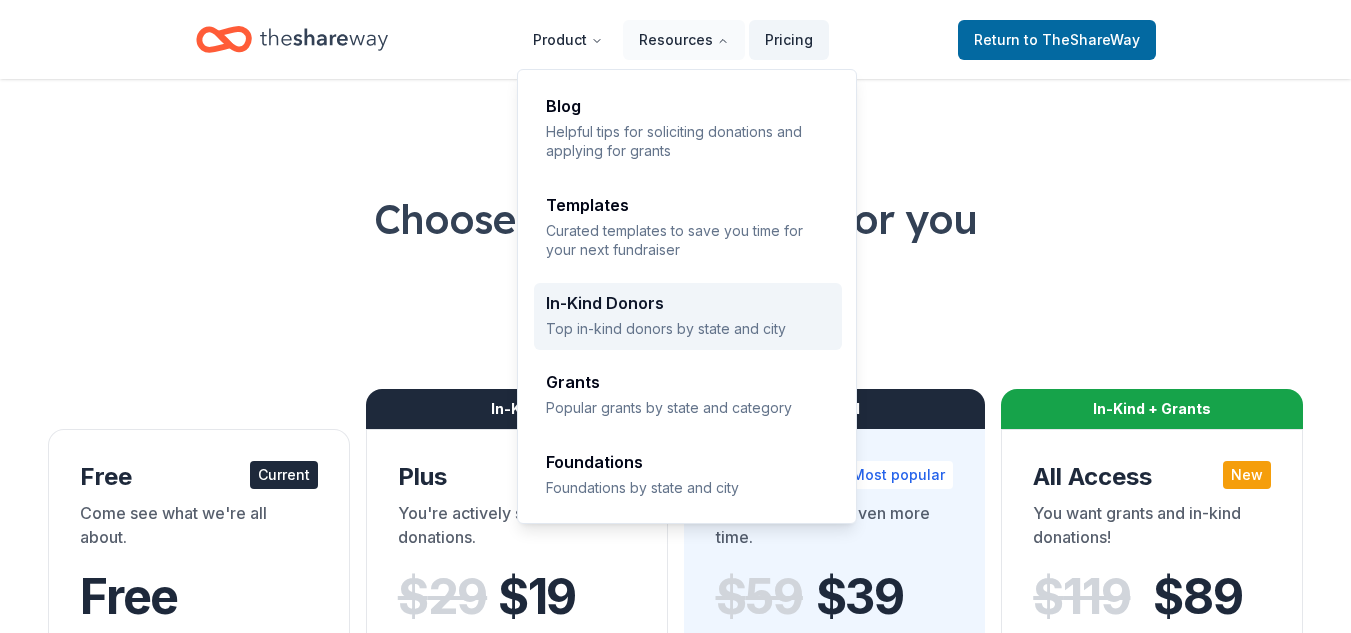 click on "In-Kind Donors" at bounding box center (688, 303) 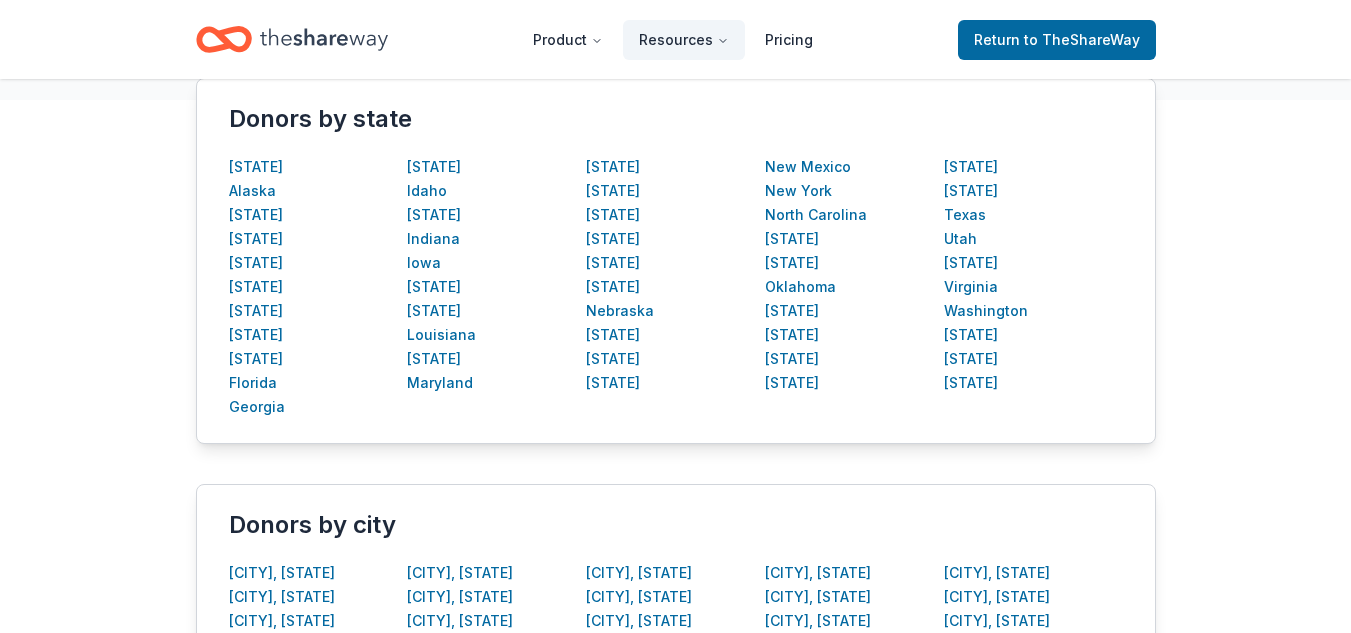 scroll, scrollTop: 300, scrollLeft: 0, axis: vertical 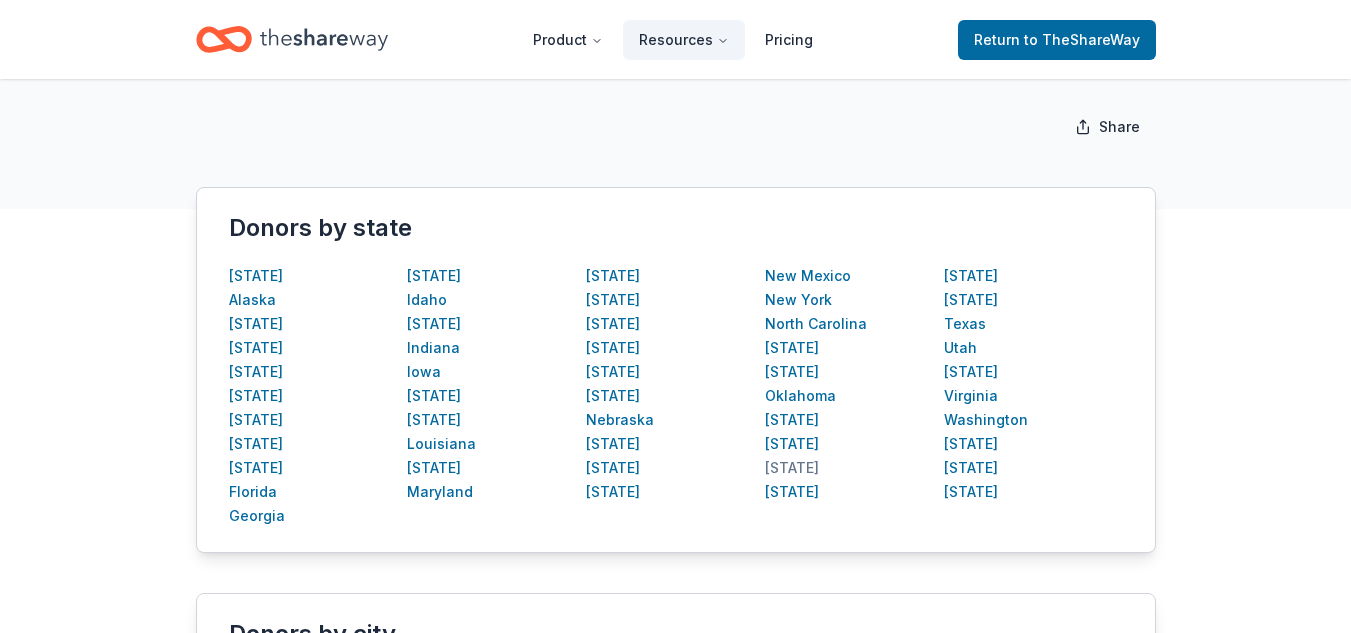 click on "[STATE]" at bounding box center [792, 468] 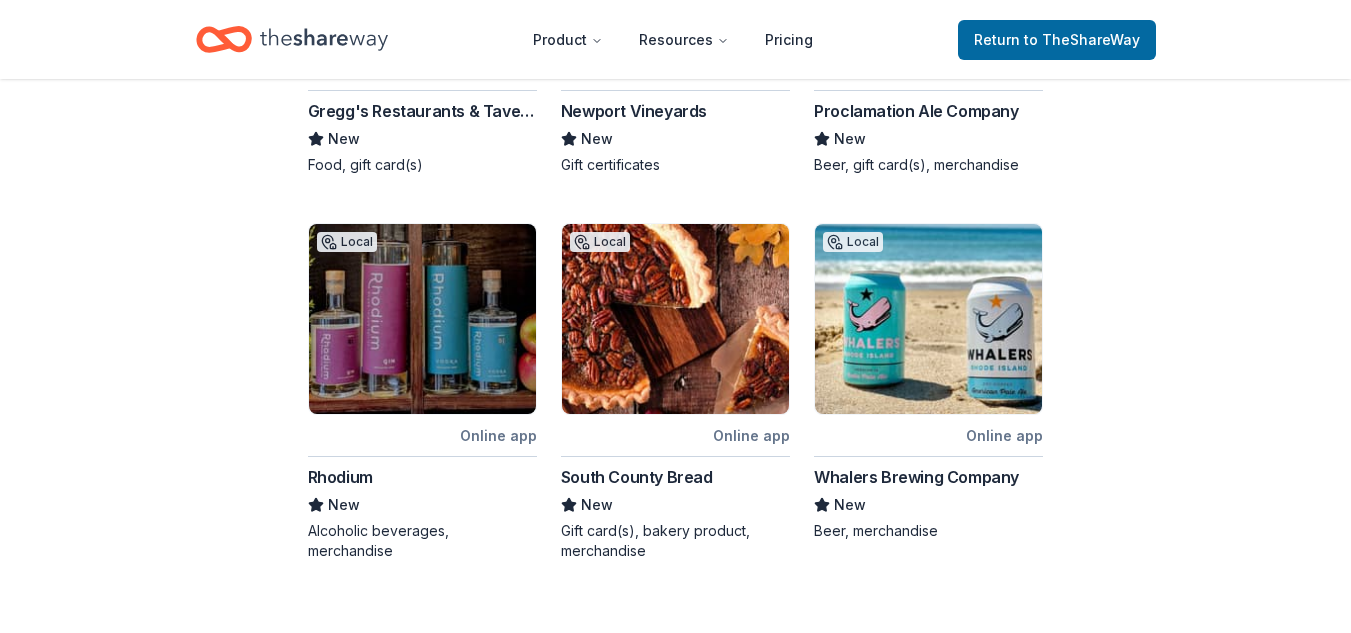 scroll, scrollTop: 768, scrollLeft: 0, axis: vertical 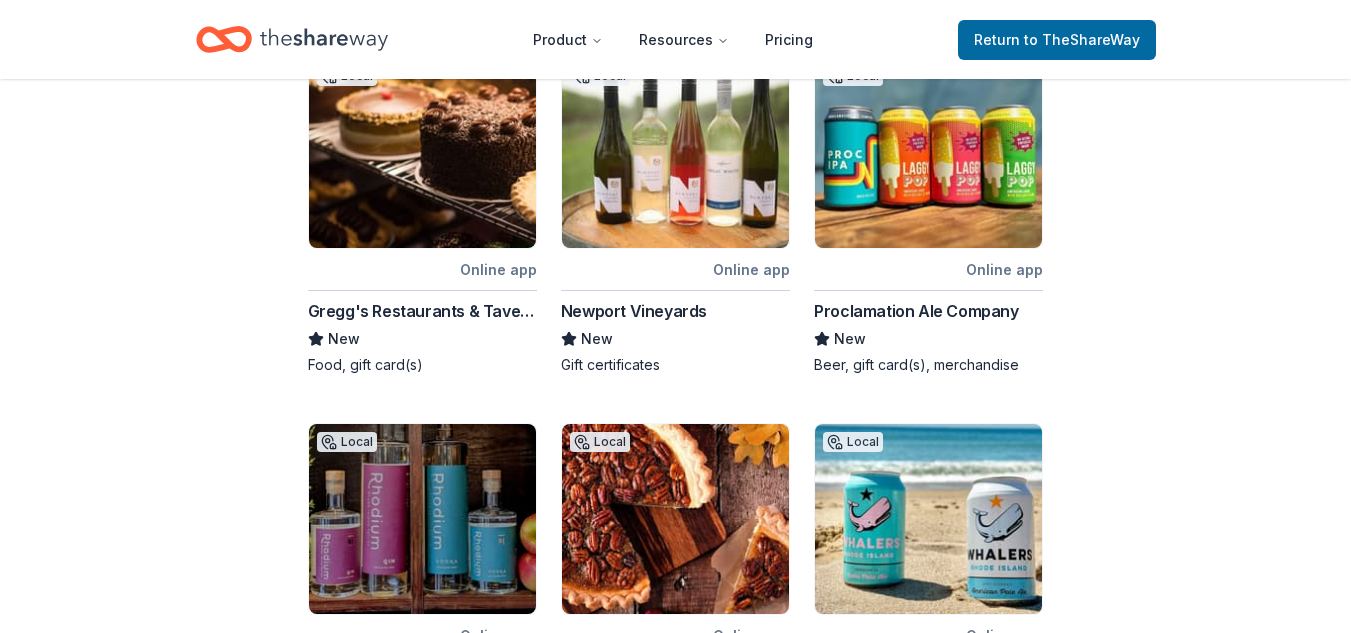 click on "Newport Vineyards" at bounding box center [634, 311] 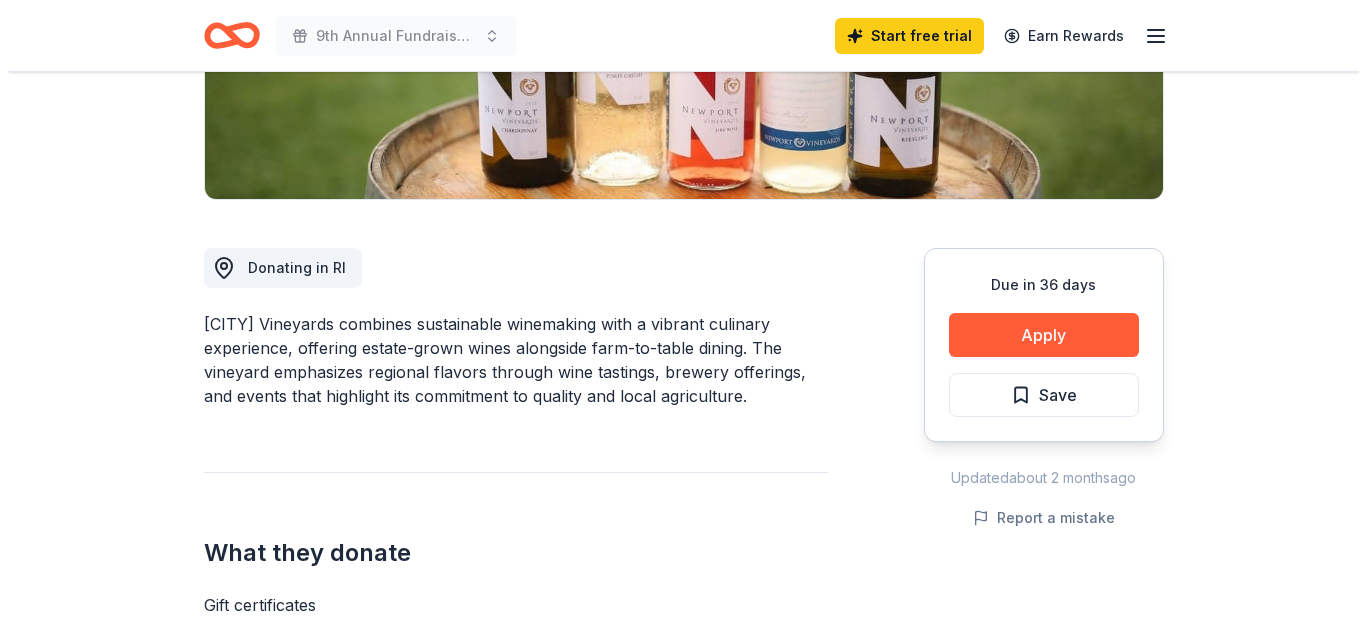 scroll, scrollTop: 400, scrollLeft: 0, axis: vertical 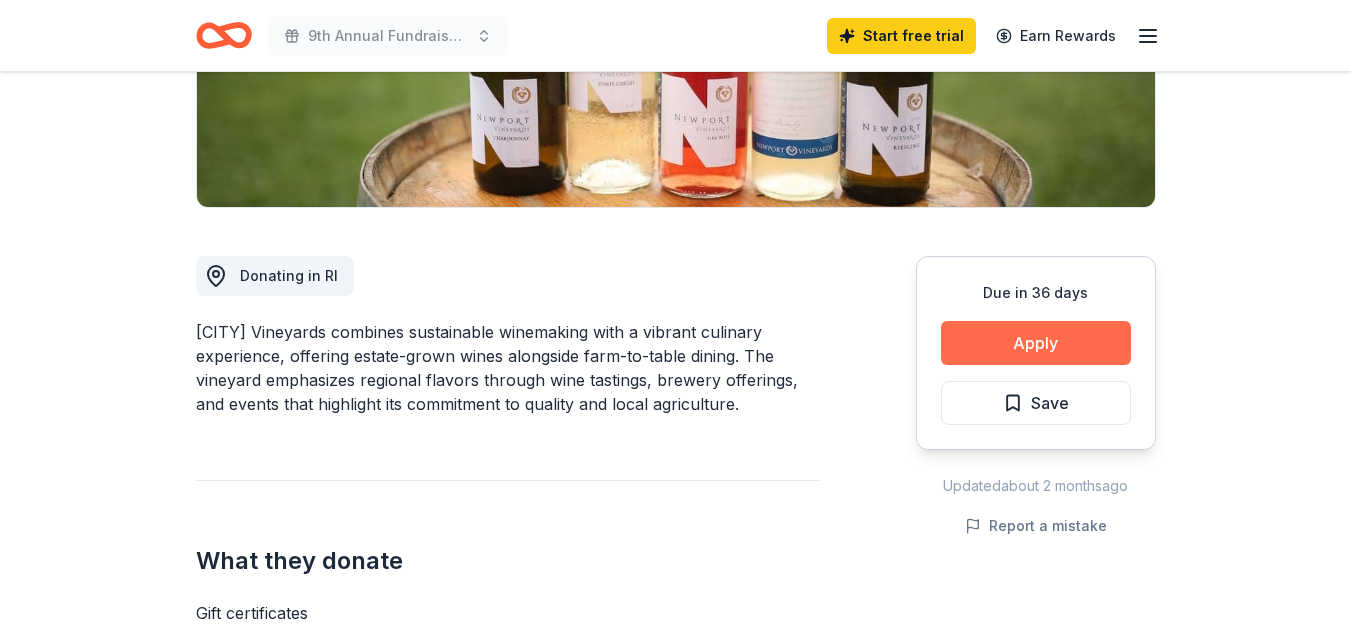 click on "Apply" at bounding box center (1036, 343) 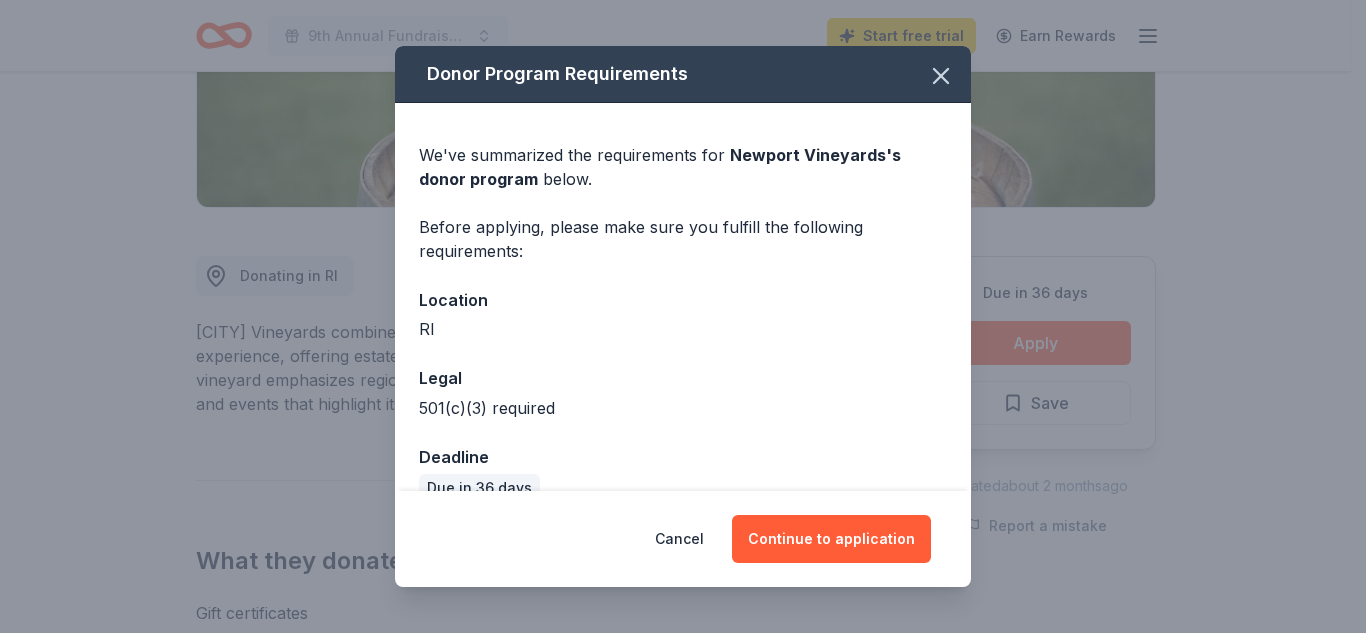 scroll, scrollTop: 35, scrollLeft: 0, axis: vertical 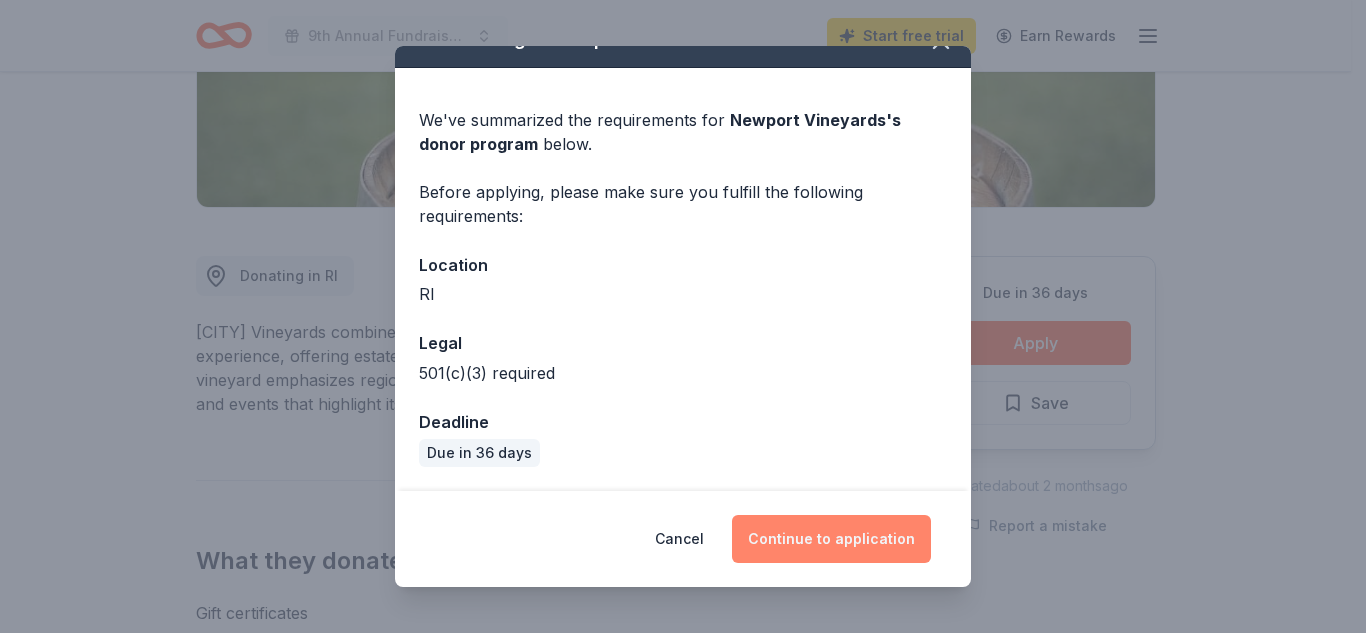 click on "Continue to application" at bounding box center (831, 539) 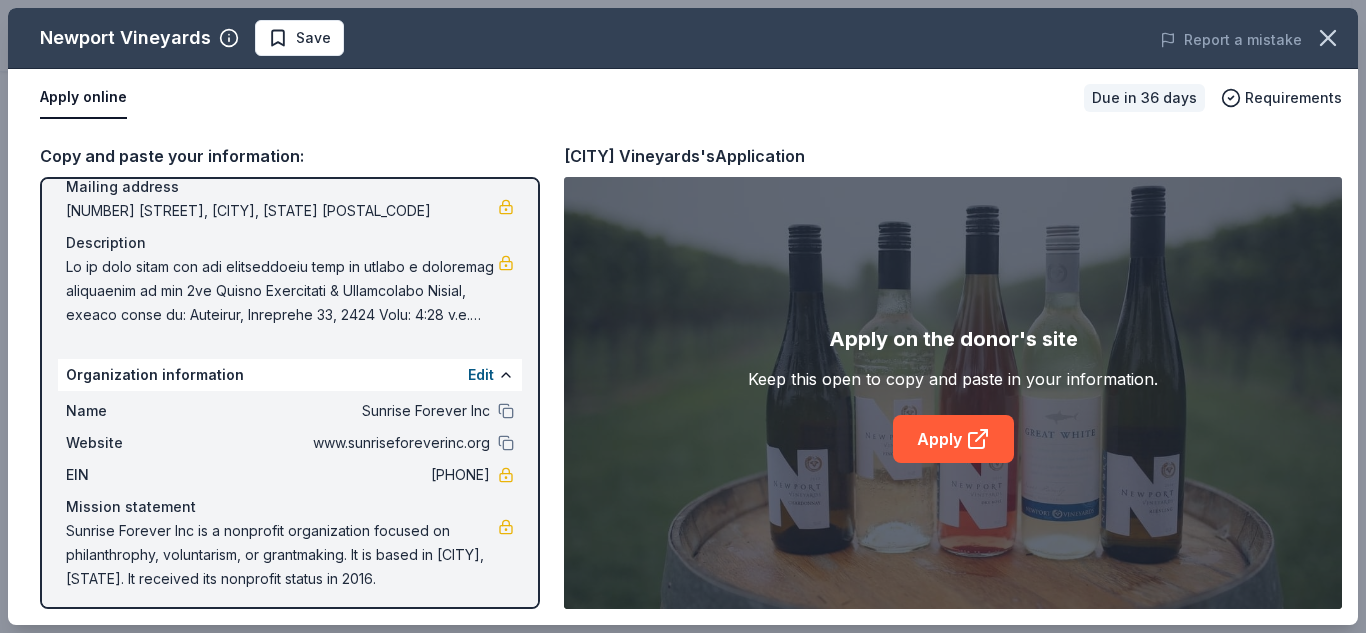 scroll, scrollTop: 164, scrollLeft: 0, axis: vertical 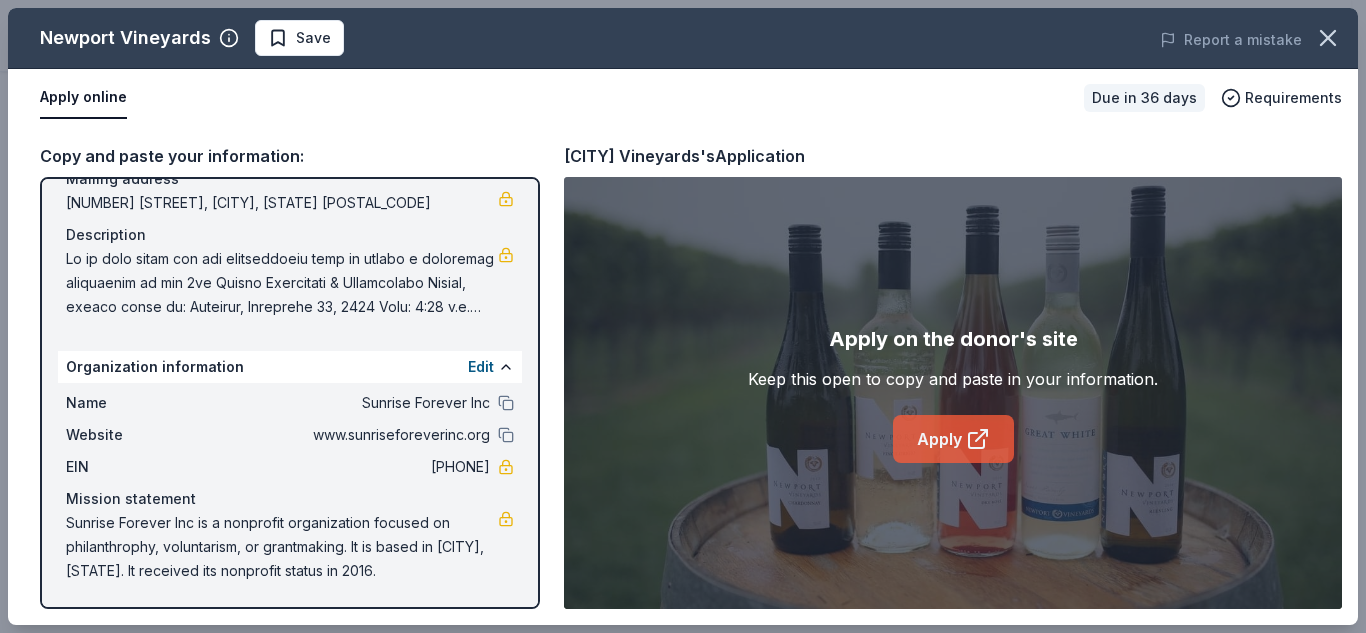 click on "Apply" at bounding box center [953, 439] 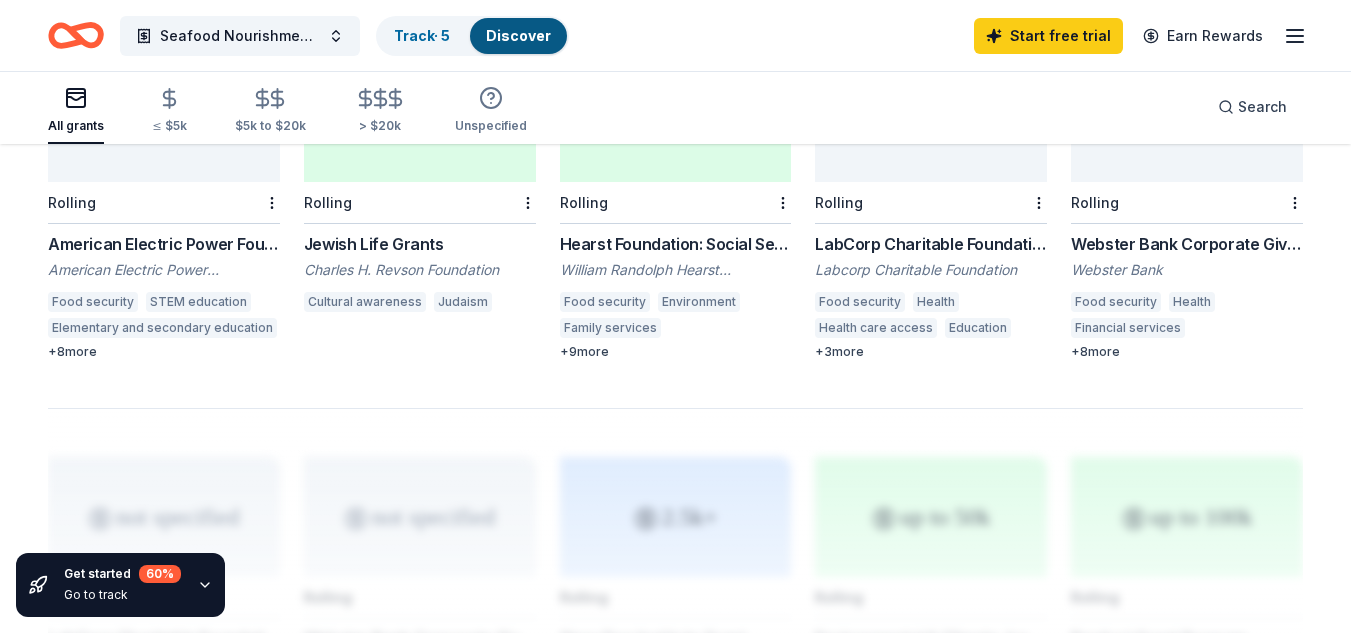 scroll, scrollTop: 1187, scrollLeft: 0, axis: vertical 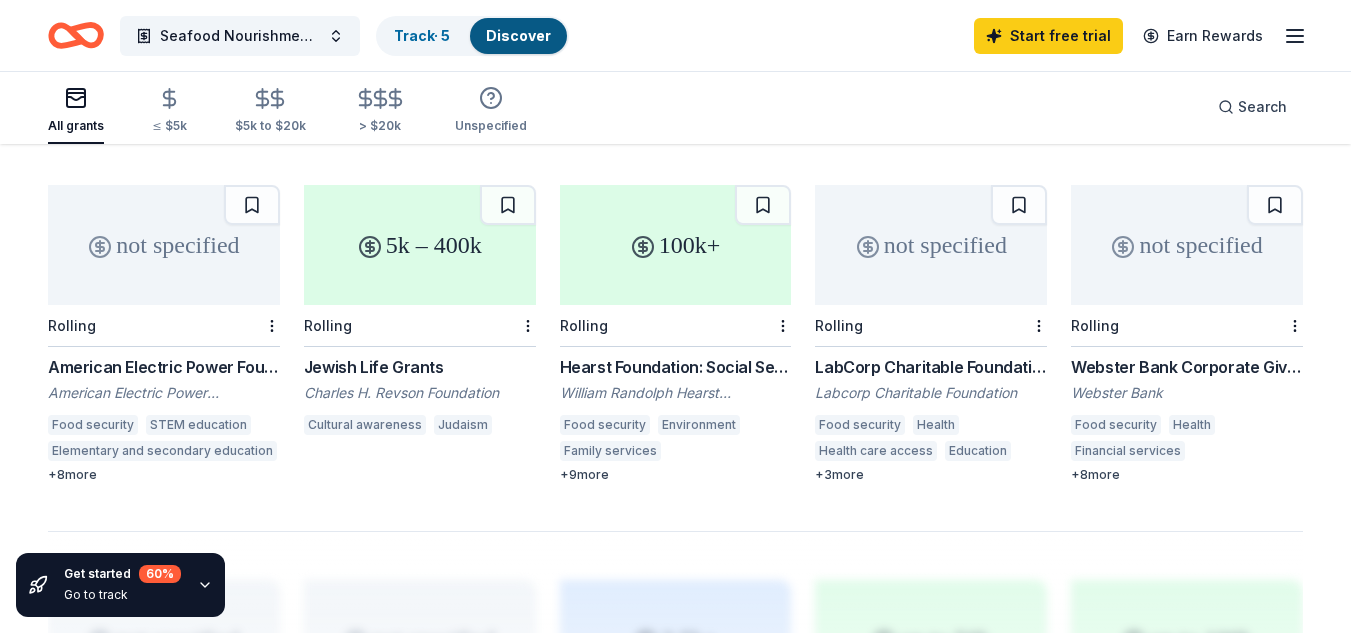 click on "American Electric Power Foundation Grants" at bounding box center (164, 367) 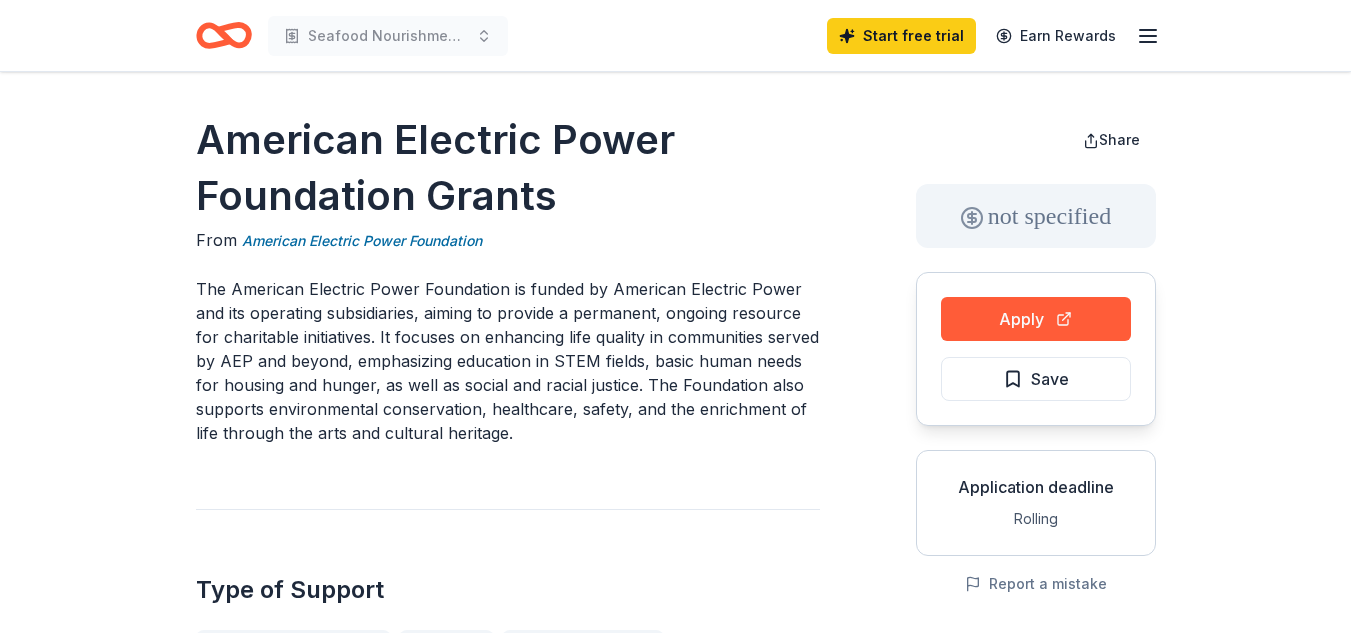 scroll, scrollTop: 0, scrollLeft: 0, axis: both 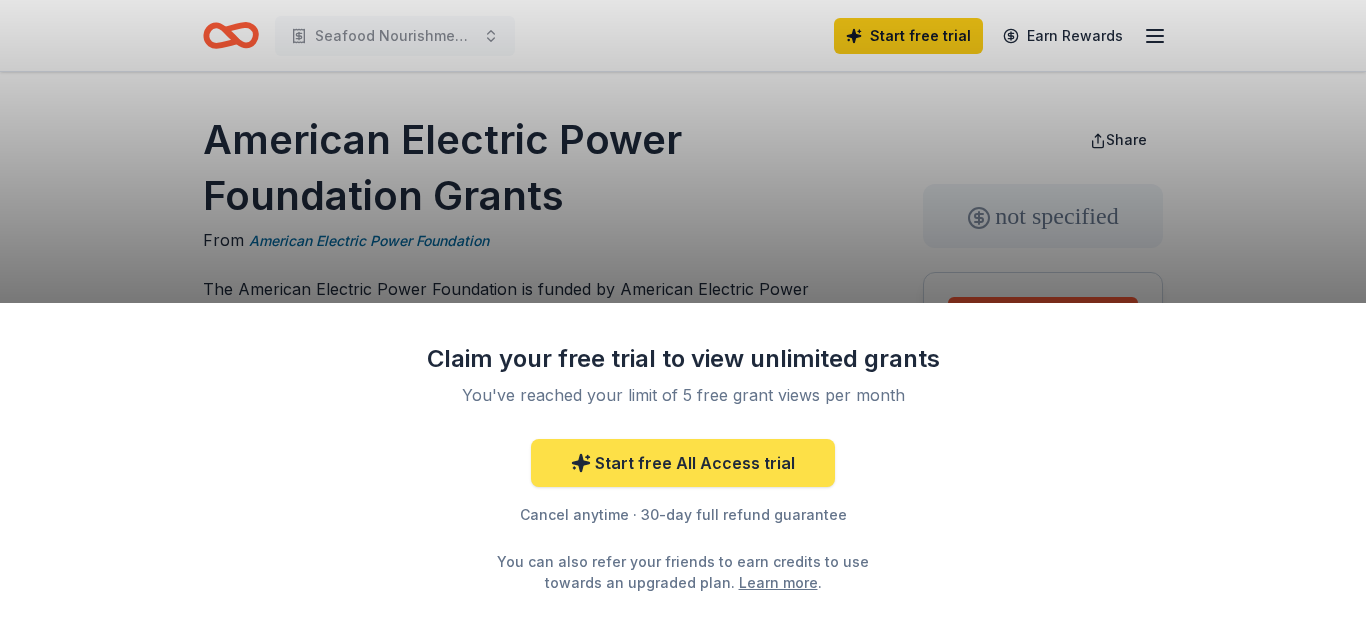 click on "Start free All Access trial" at bounding box center [683, 463] 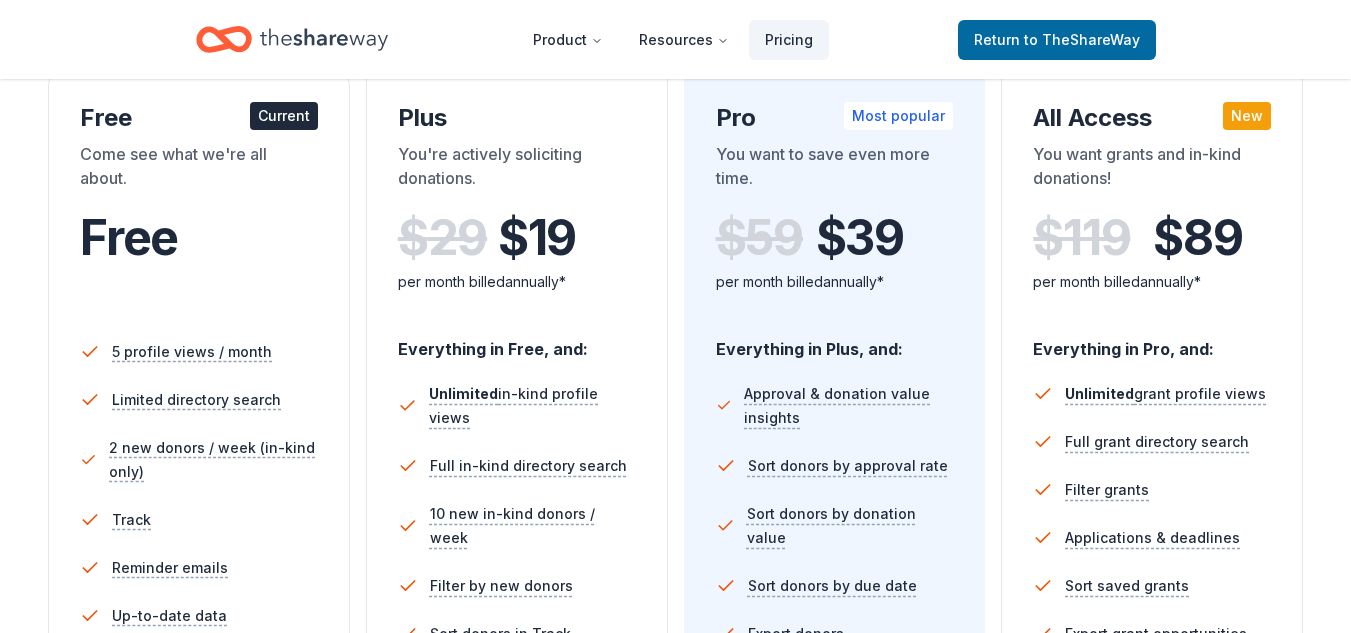 scroll, scrollTop: 700, scrollLeft: 0, axis: vertical 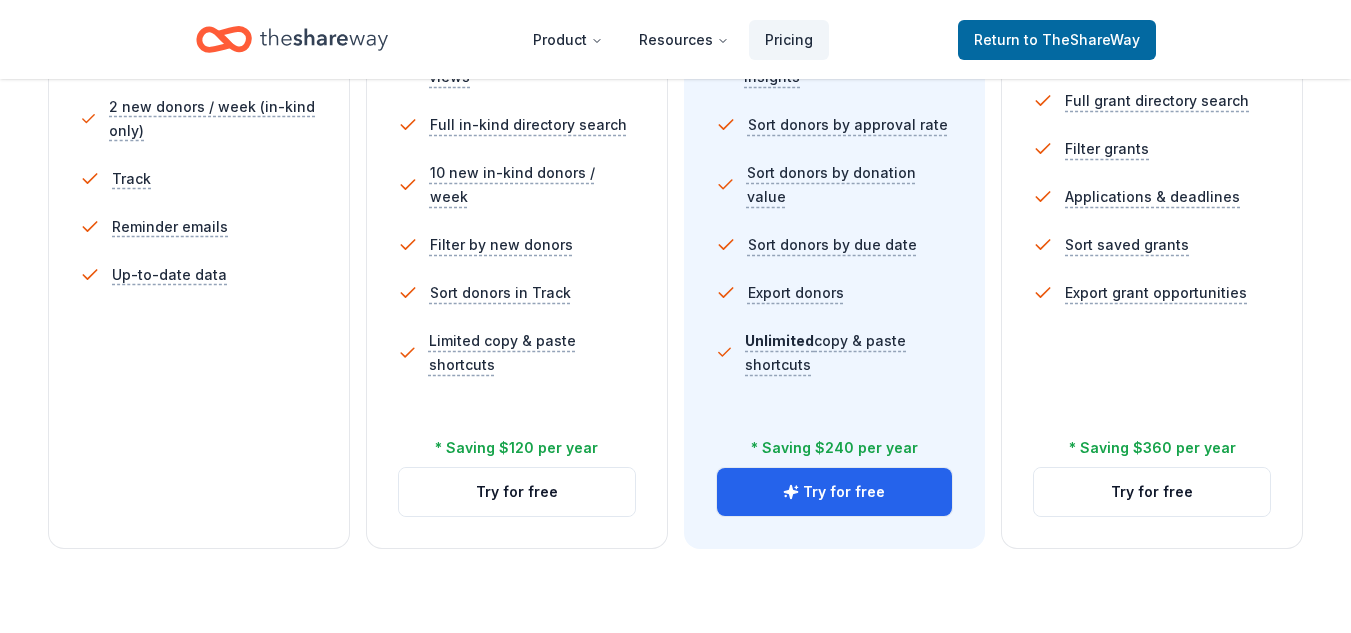 click 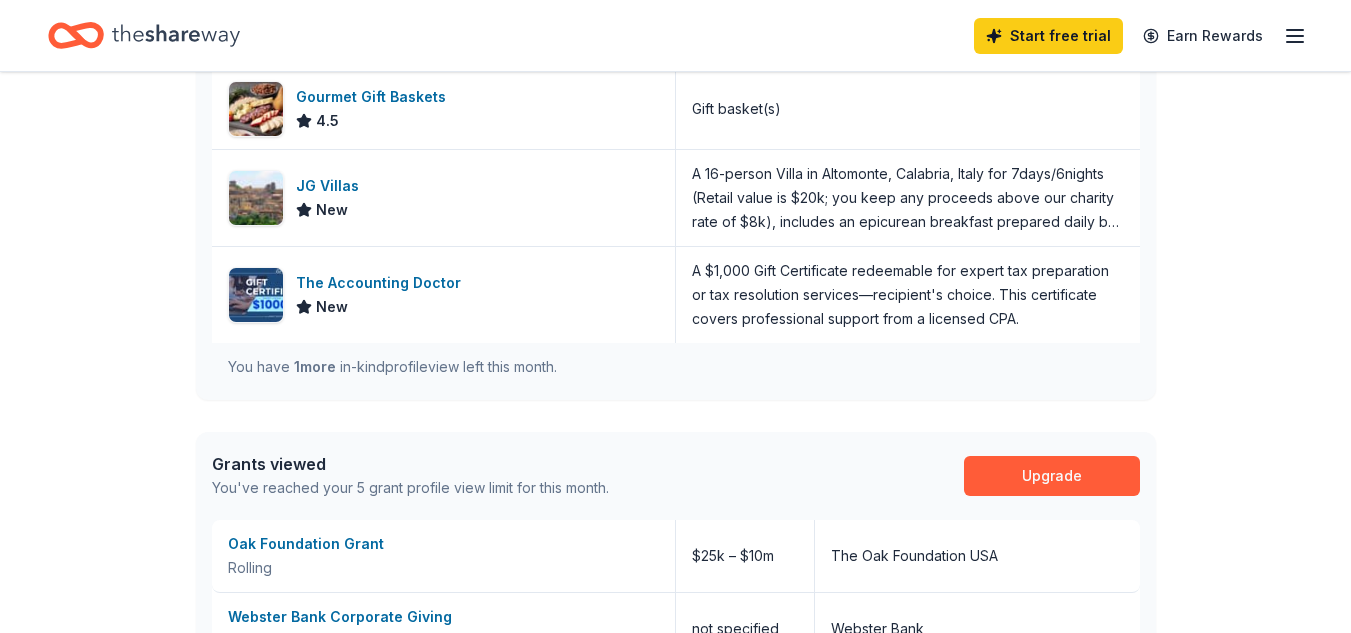 scroll, scrollTop: 0, scrollLeft: 0, axis: both 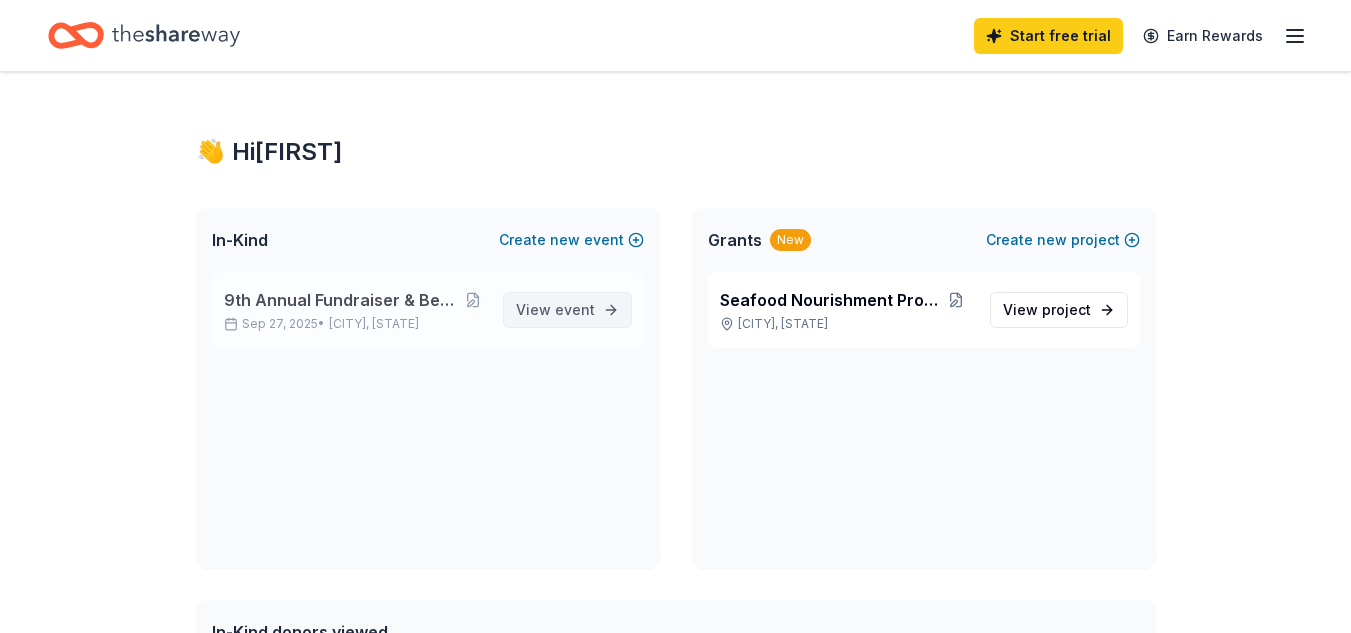 click on "event" at bounding box center (575, 309) 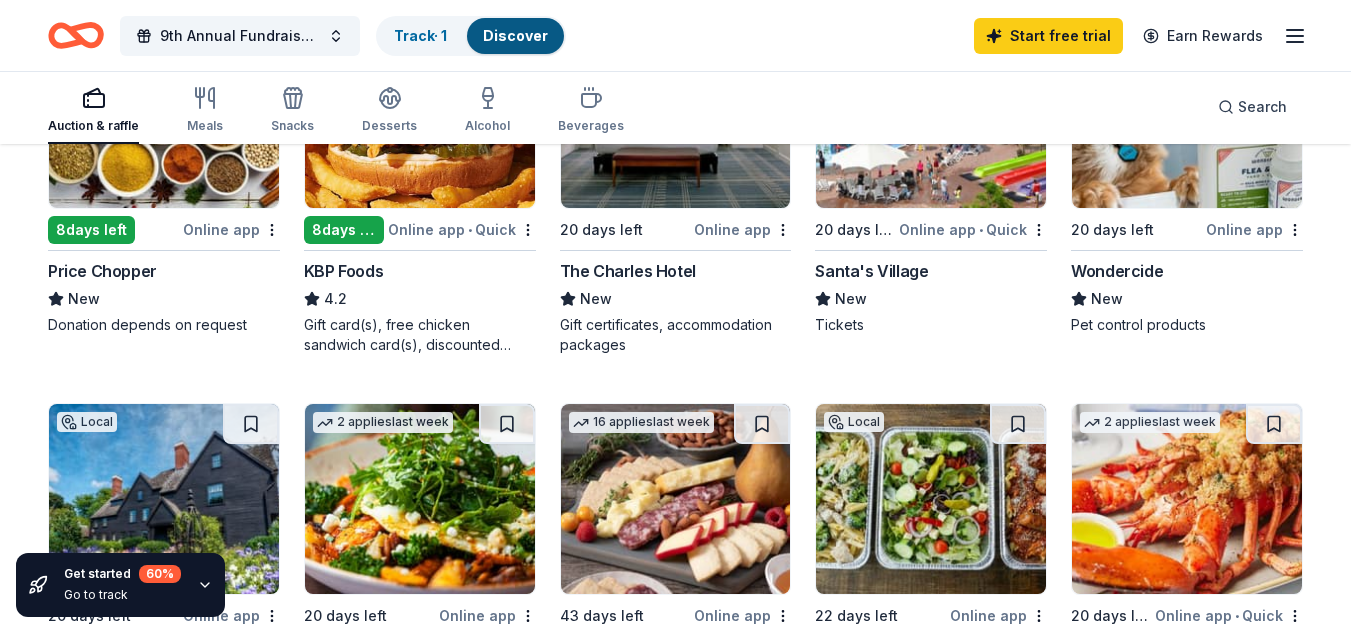 scroll, scrollTop: 900, scrollLeft: 0, axis: vertical 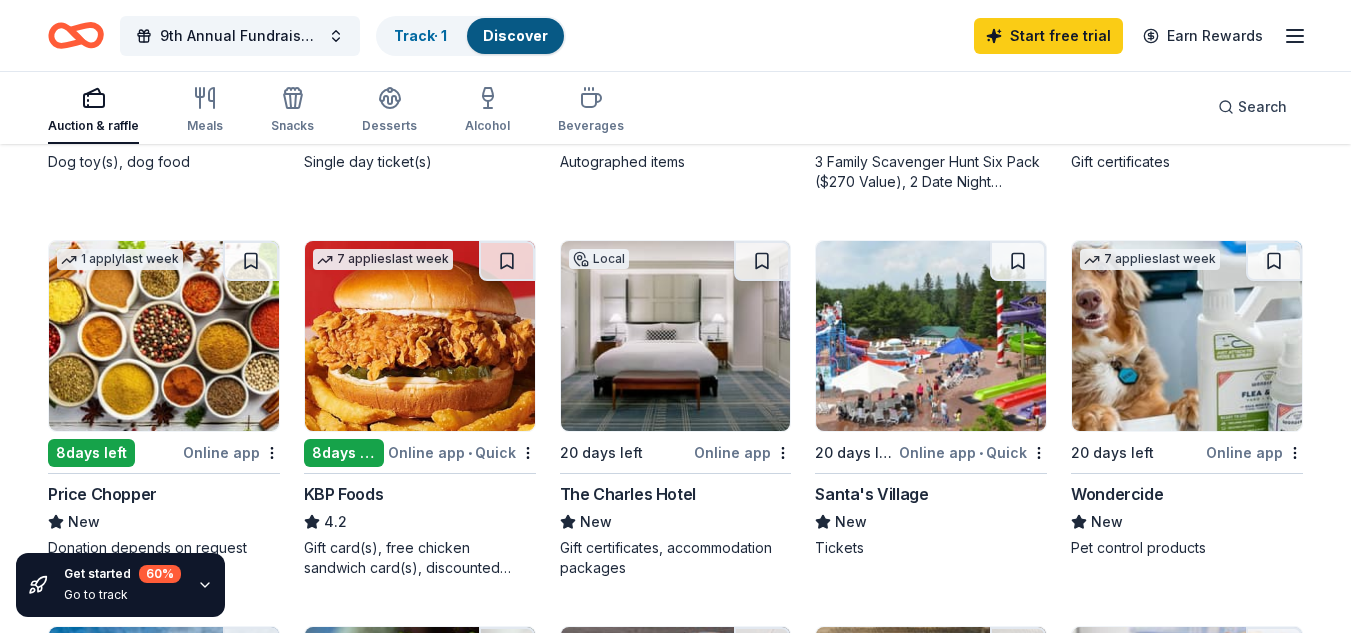 click at bounding box center [676, 336] 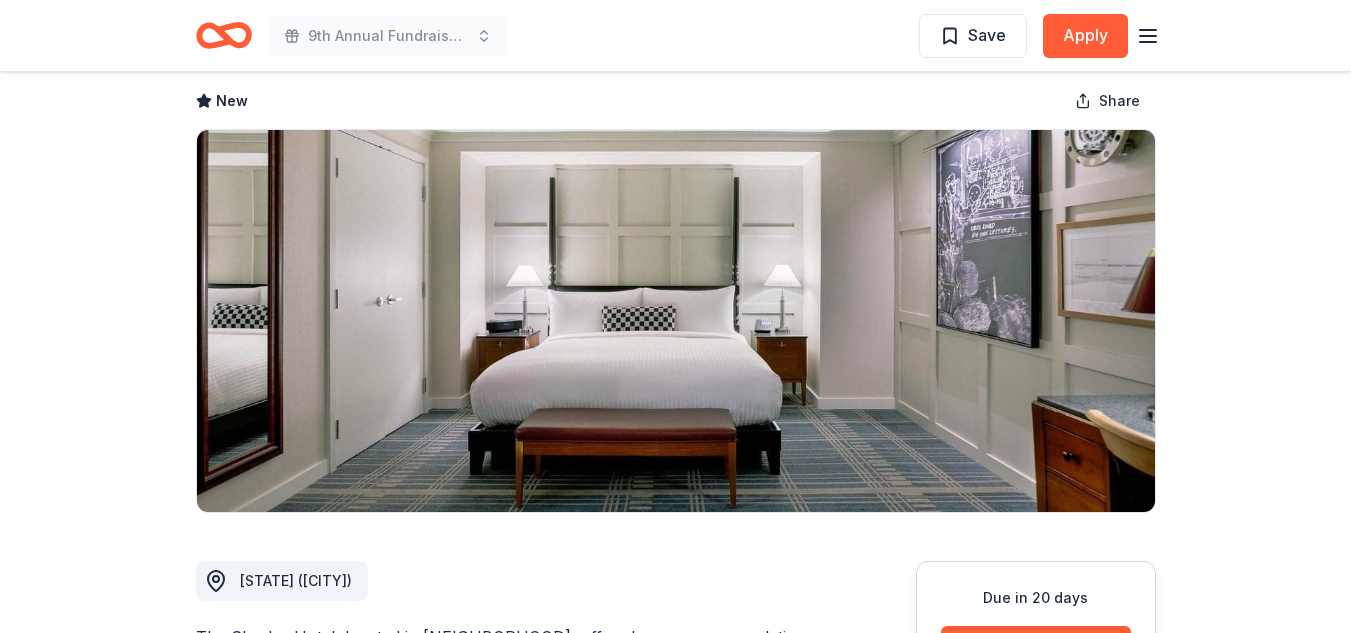 scroll, scrollTop: 0, scrollLeft: 0, axis: both 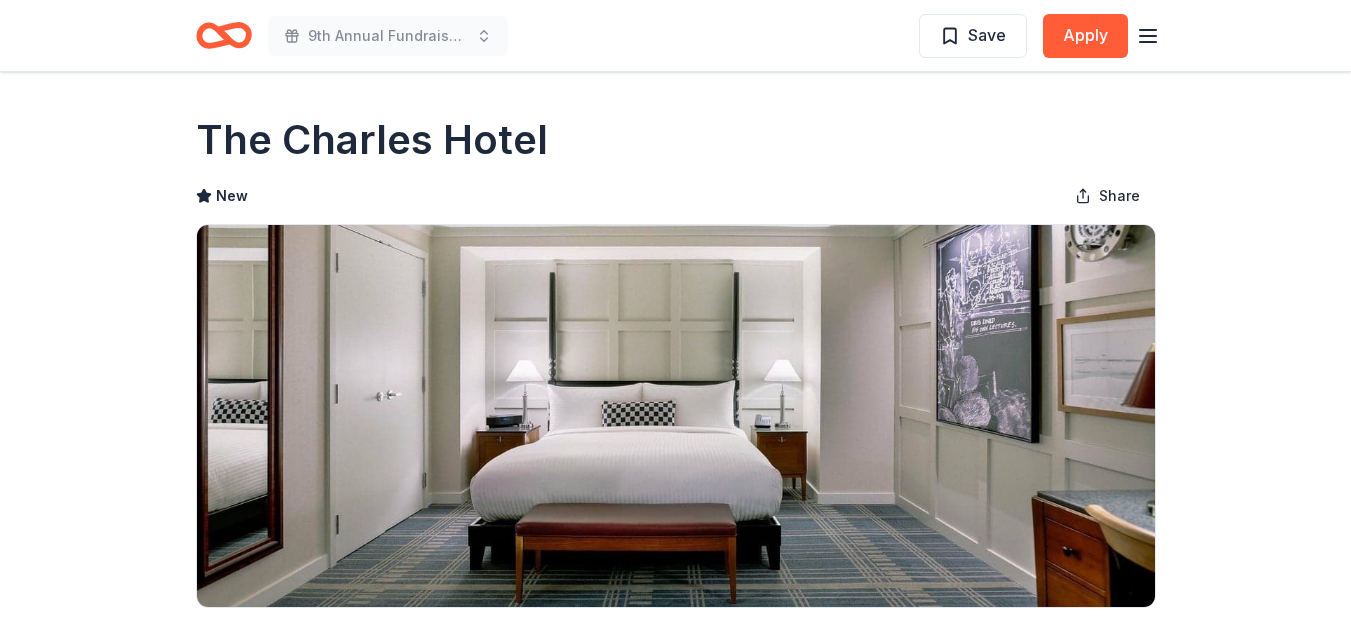 drag, startPoint x: 549, startPoint y: 138, endPoint x: 339, endPoint y: 142, distance: 210.03809 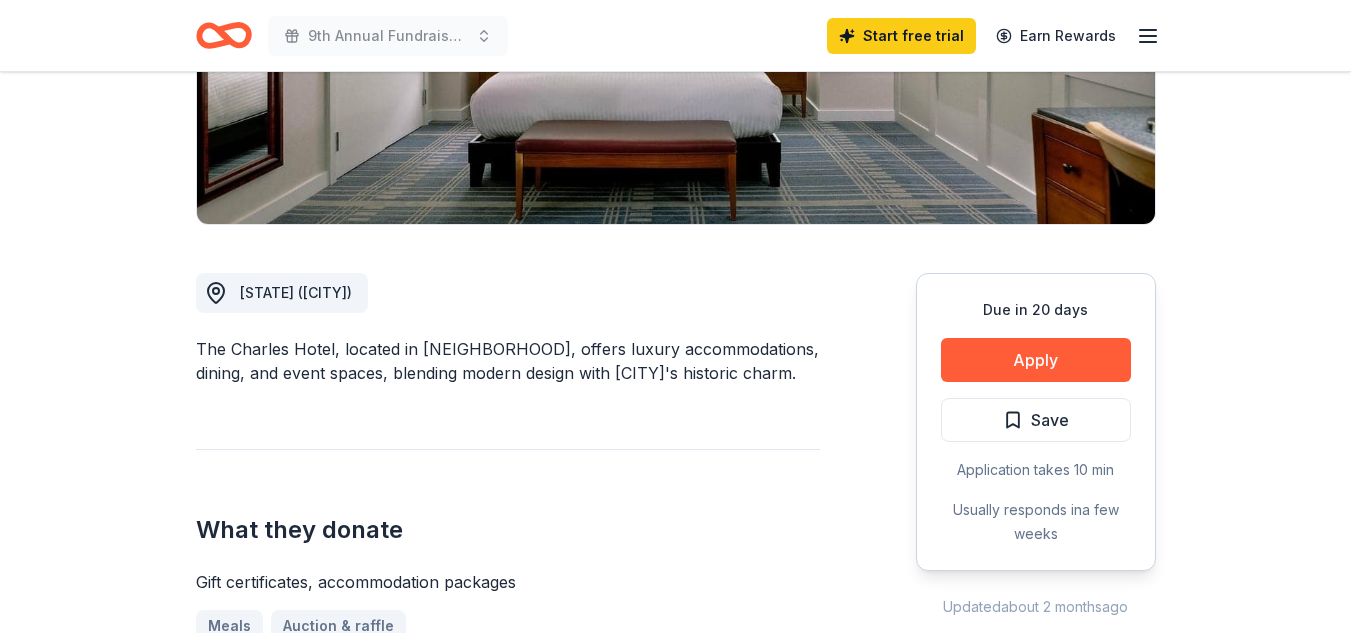 scroll, scrollTop: 400, scrollLeft: 0, axis: vertical 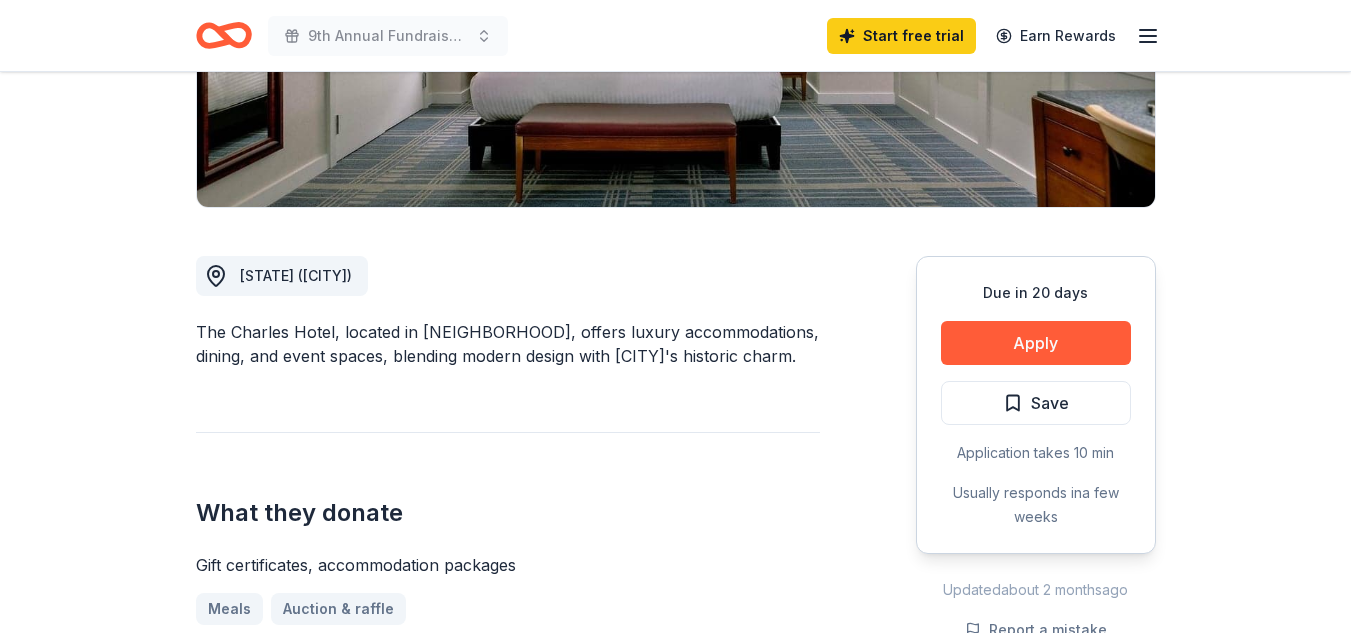 drag, startPoint x: 542, startPoint y: 333, endPoint x: 446, endPoint y: 331, distance: 96.02083 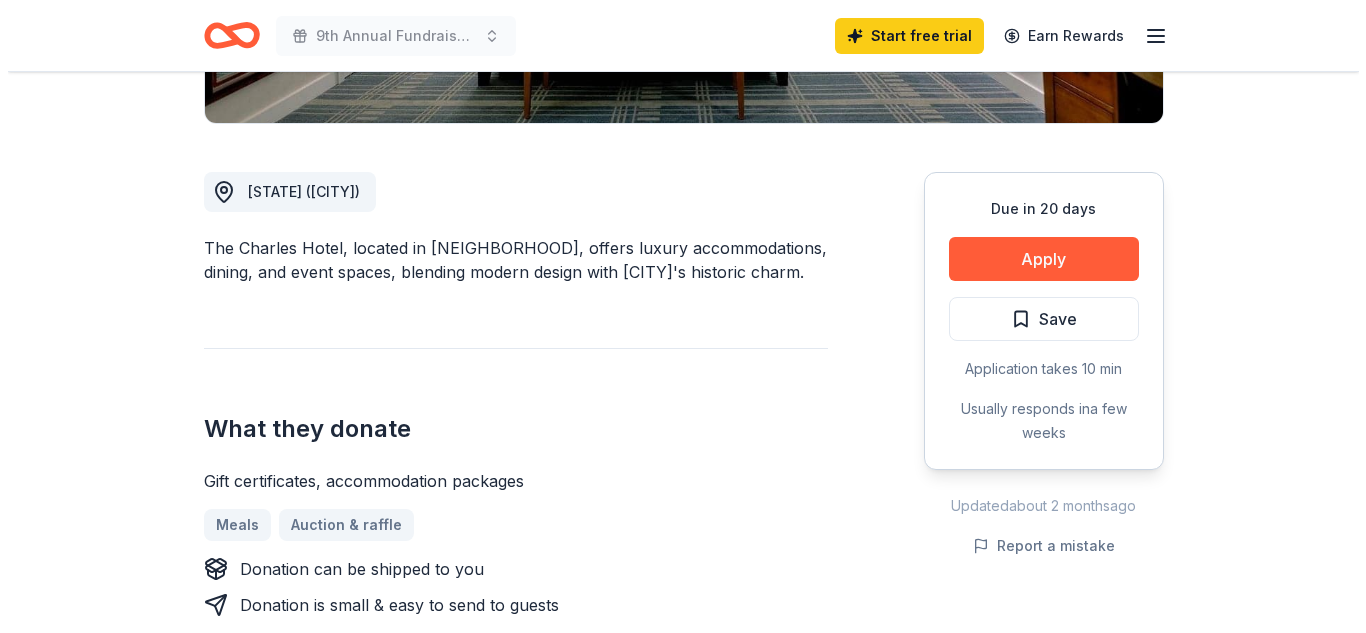 scroll, scrollTop: 500, scrollLeft: 0, axis: vertical 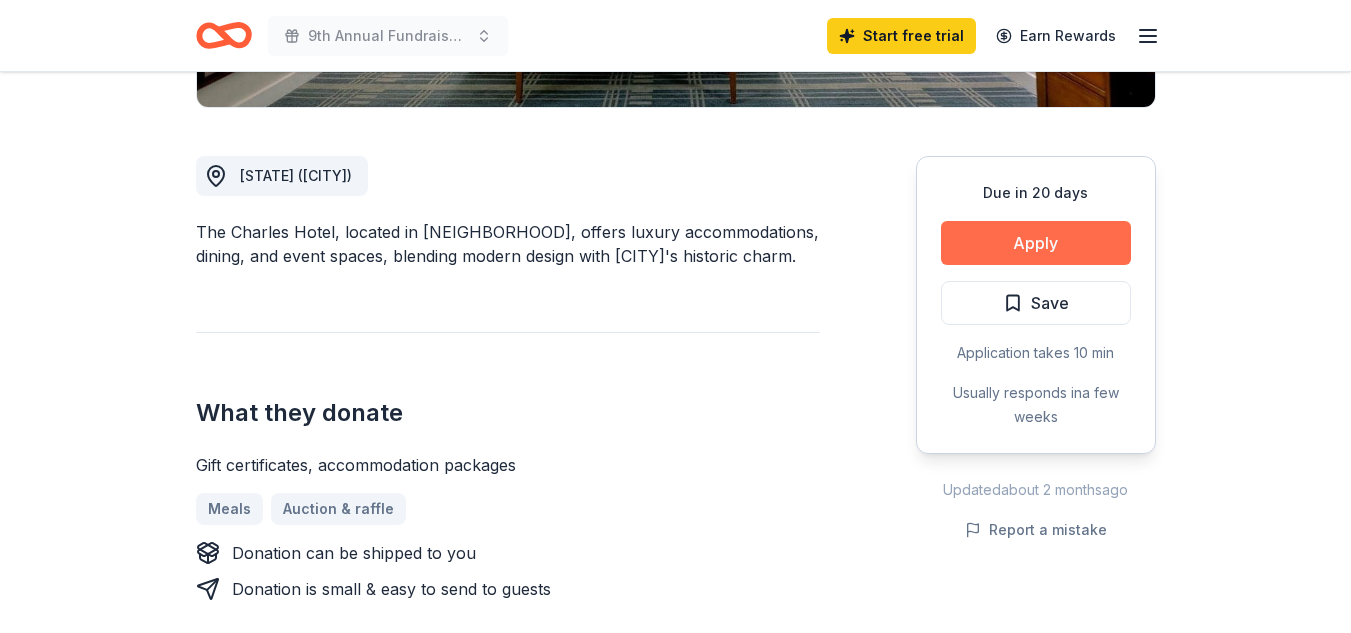 click on "Apply" at bounding box center (1036, 243) 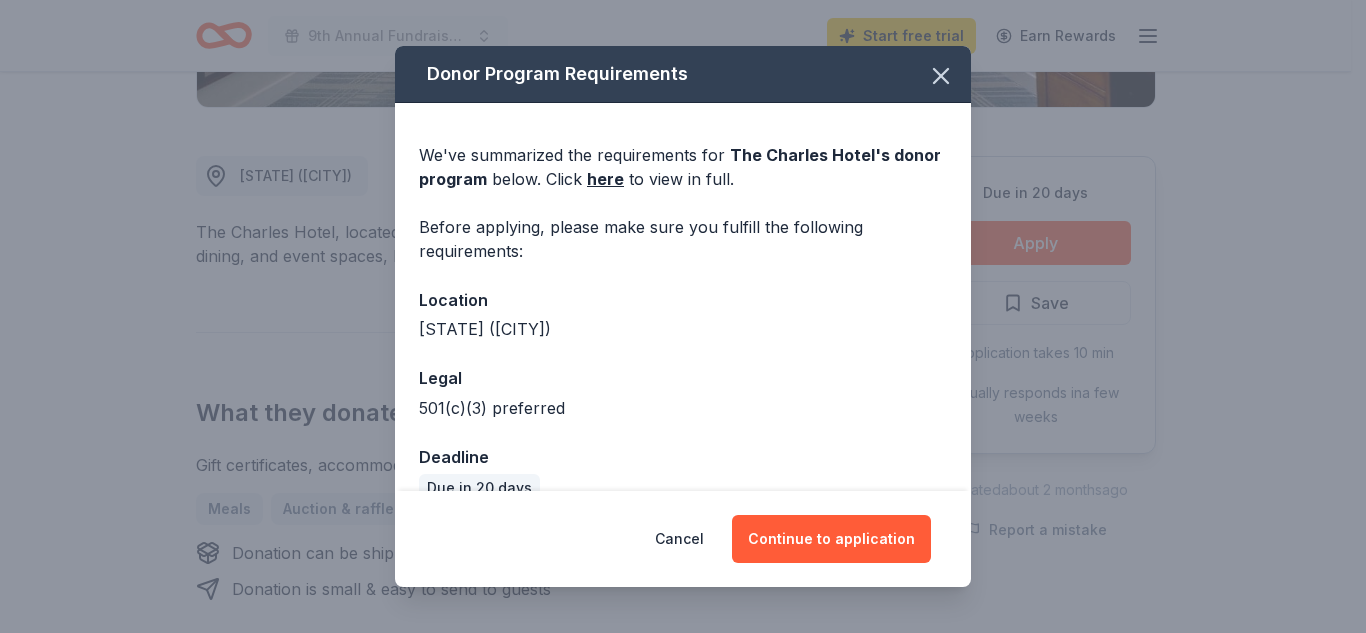 scroll, scrollTop: 35, scrollLeft: 0, axis: vertical 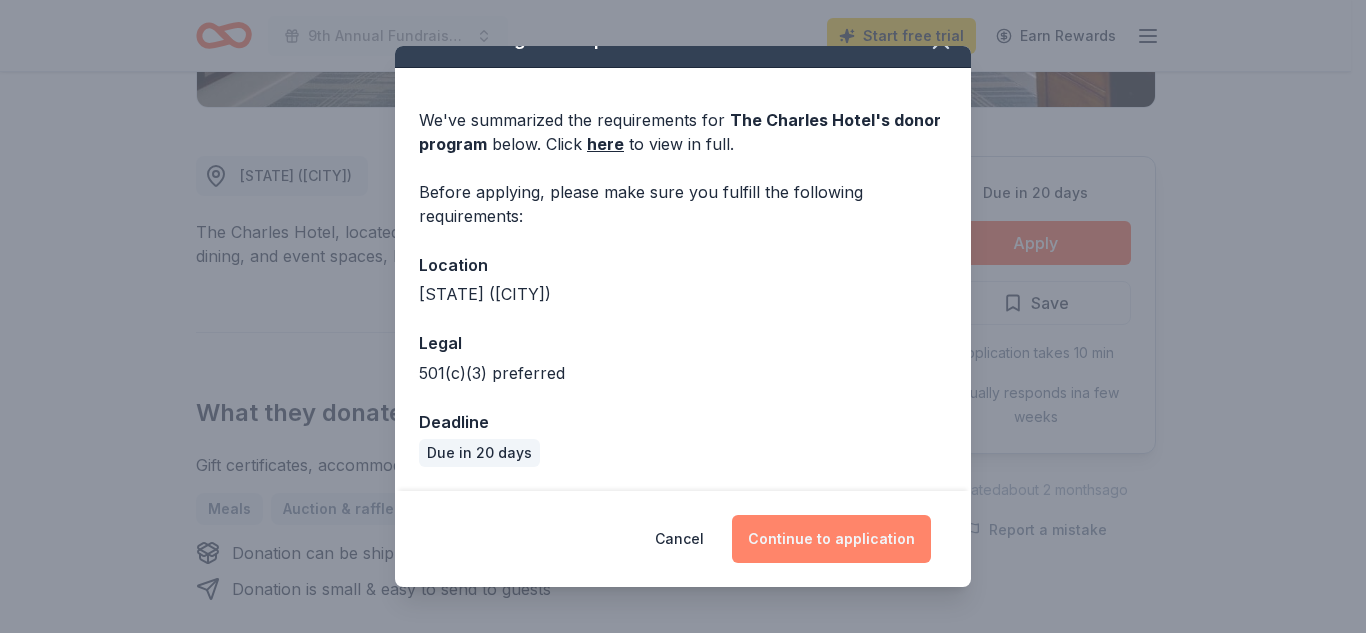 click on "Continue to application" at bounding box center [831, 539] 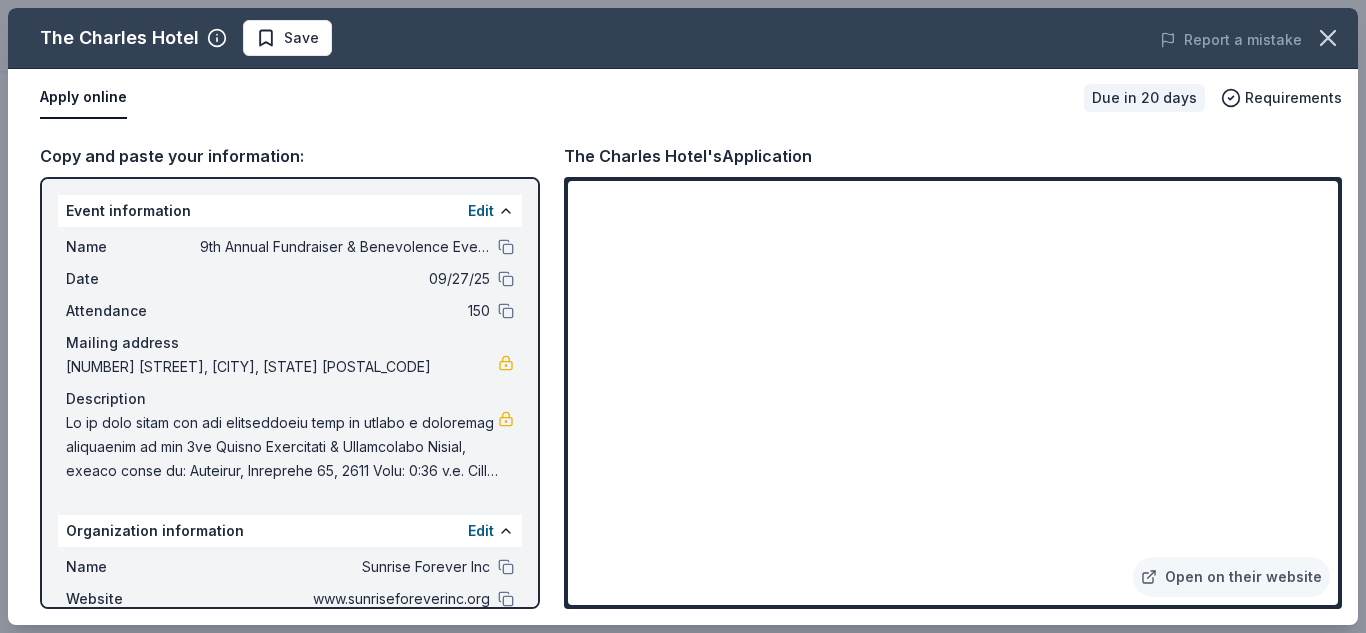 click on "Copy and paste your information:" at bounding box center (290, 156) 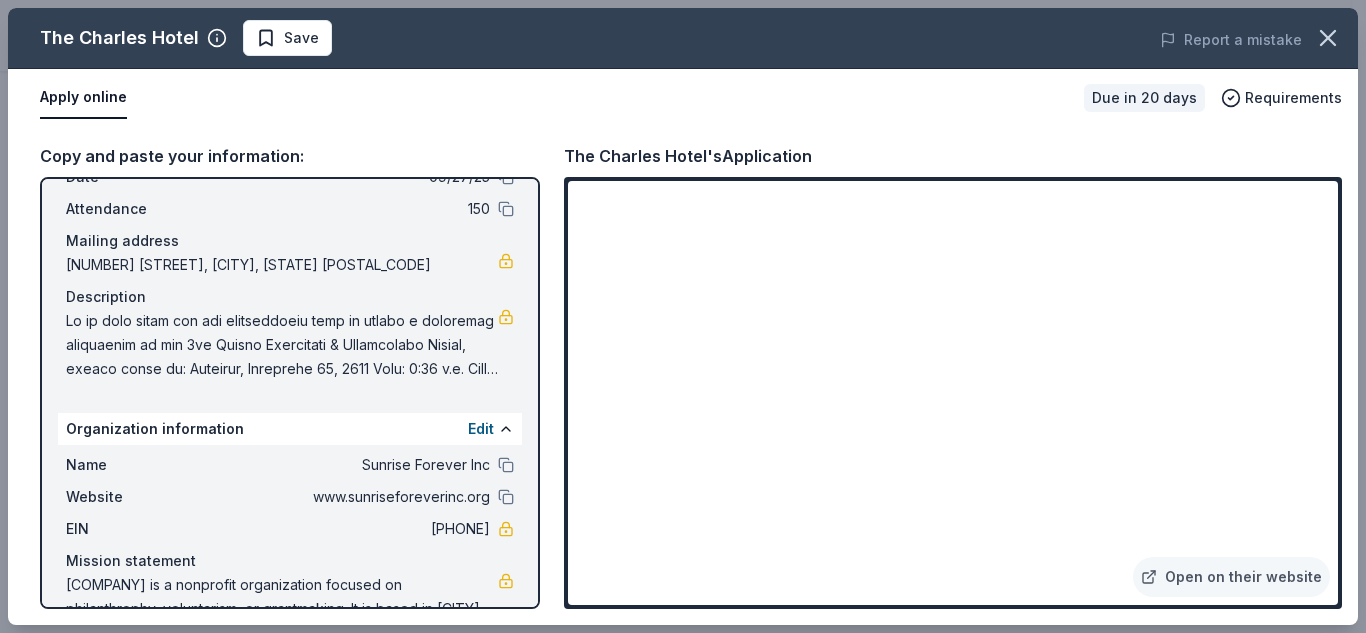scroll, scrollTop: 164, scrollLeft: 0, axis: vertical 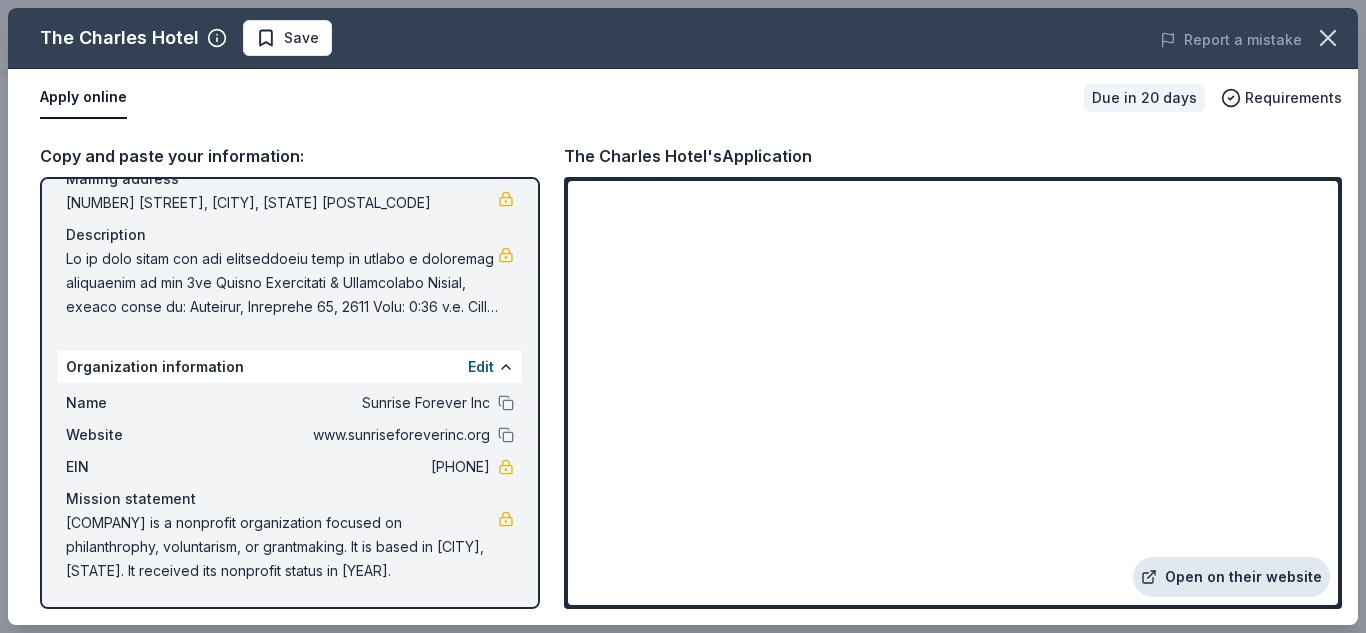 click on "Open on their website" at bounding box center [1231, 577] 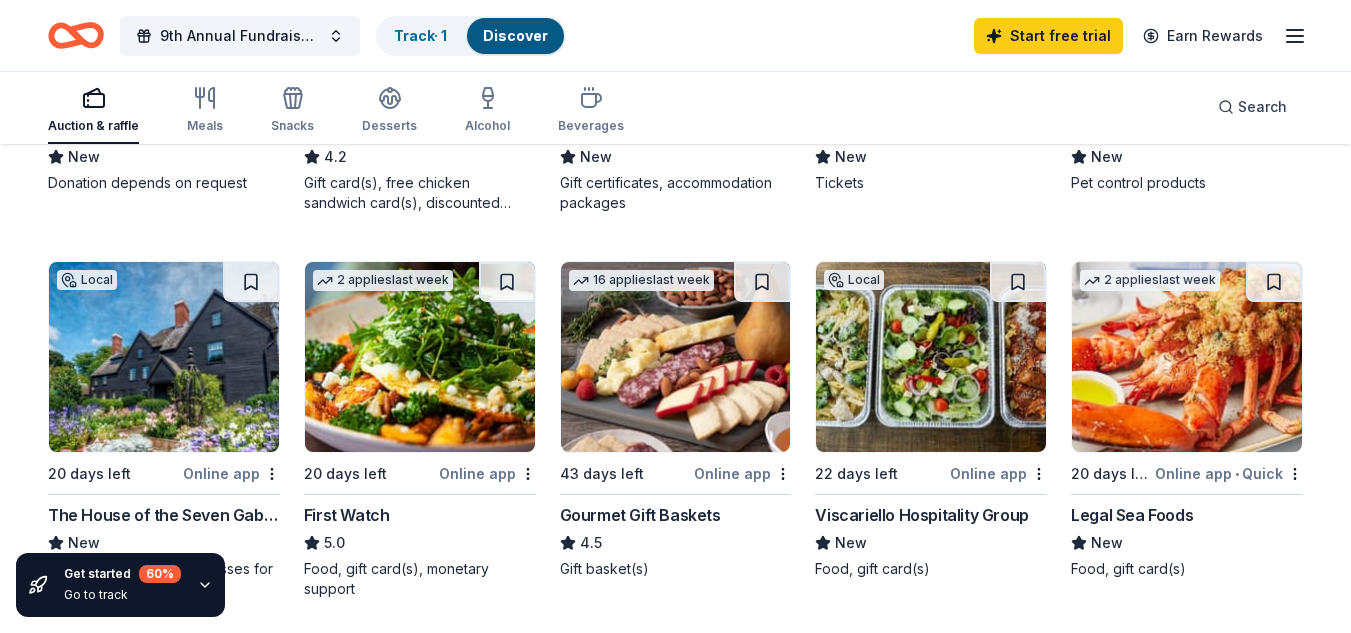 scroll, scrollTop: 1300, scrollLeft: 0, axis: vertical 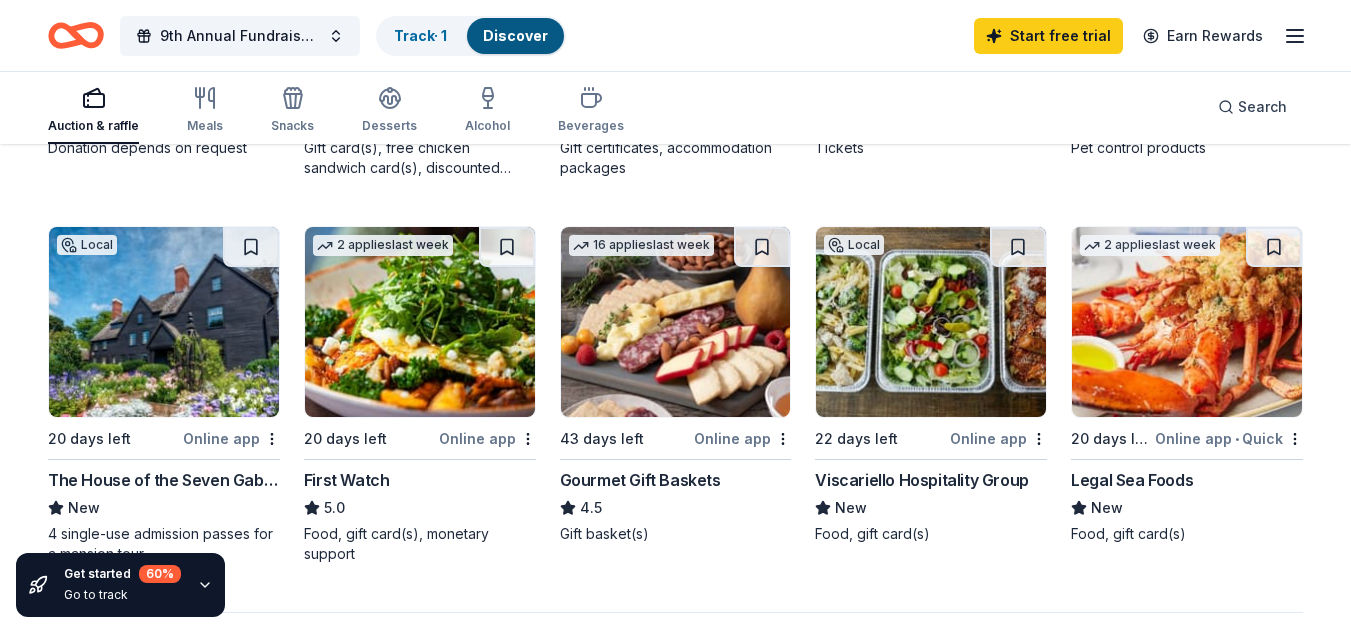 click at bounding box center (1187, 322) 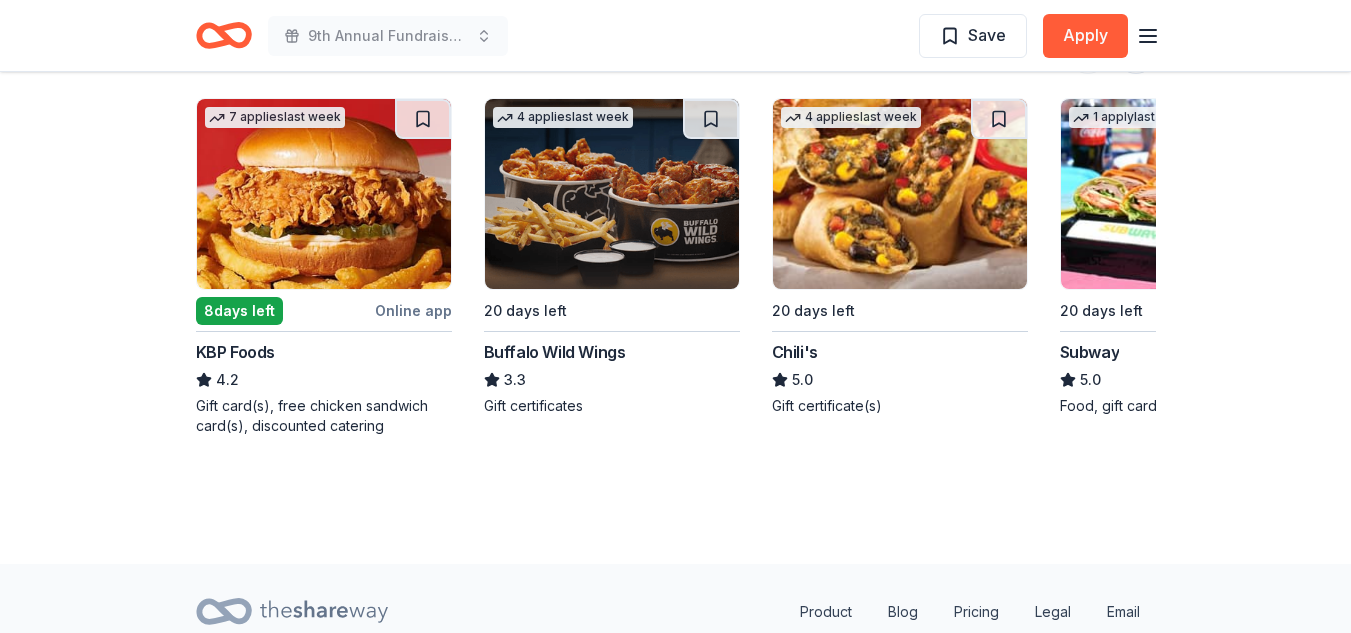 scroll, scrollTop: 2280, scrollLeft: 0, axis: vertical 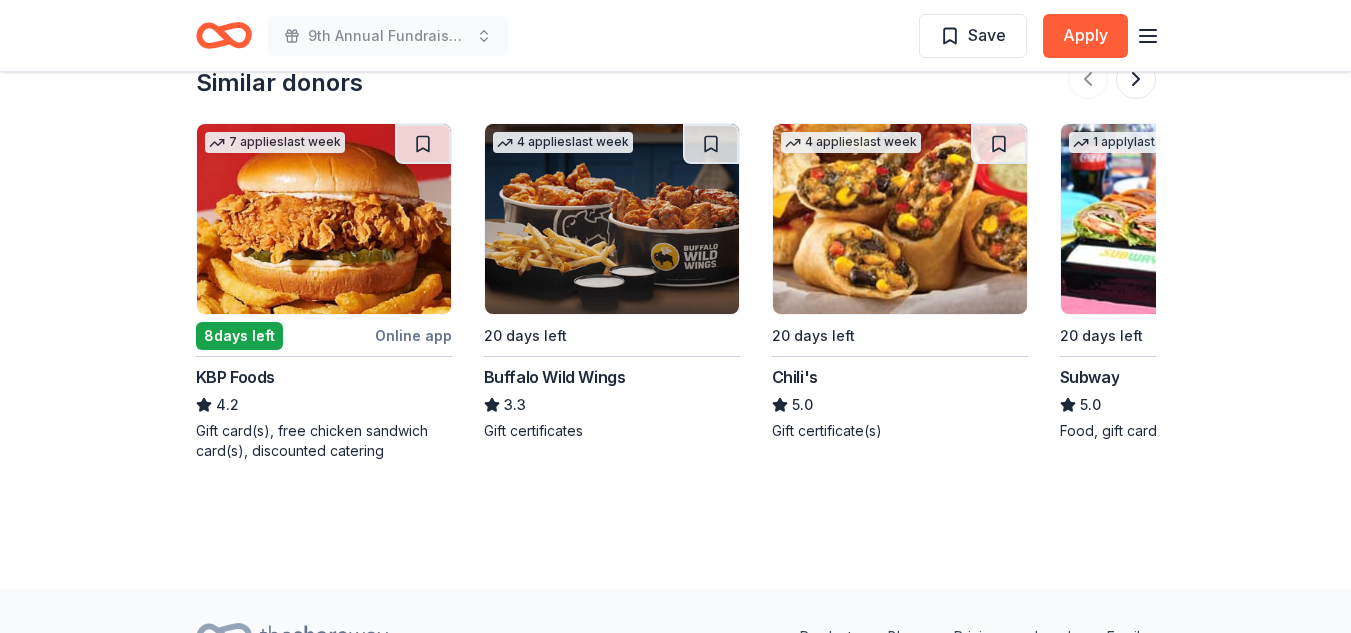 click at bounding box center [900, 219] 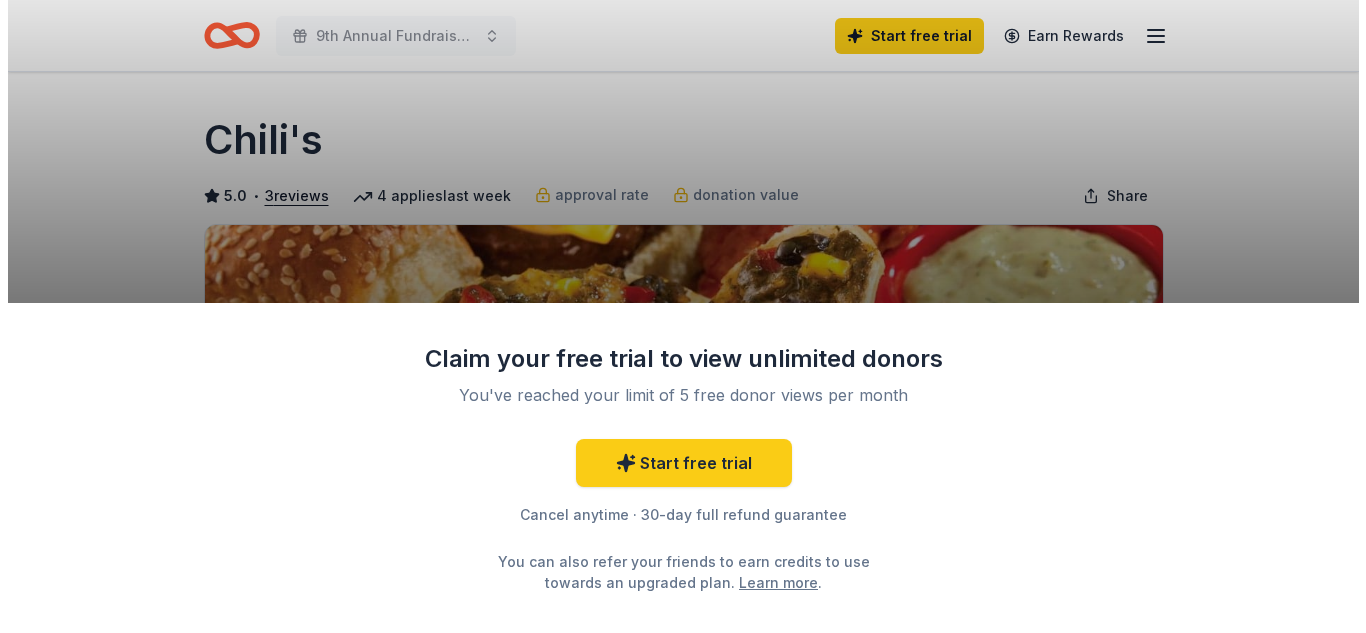 scroll, scrollTop: 200, scrollLeft: 0, axis: vertical 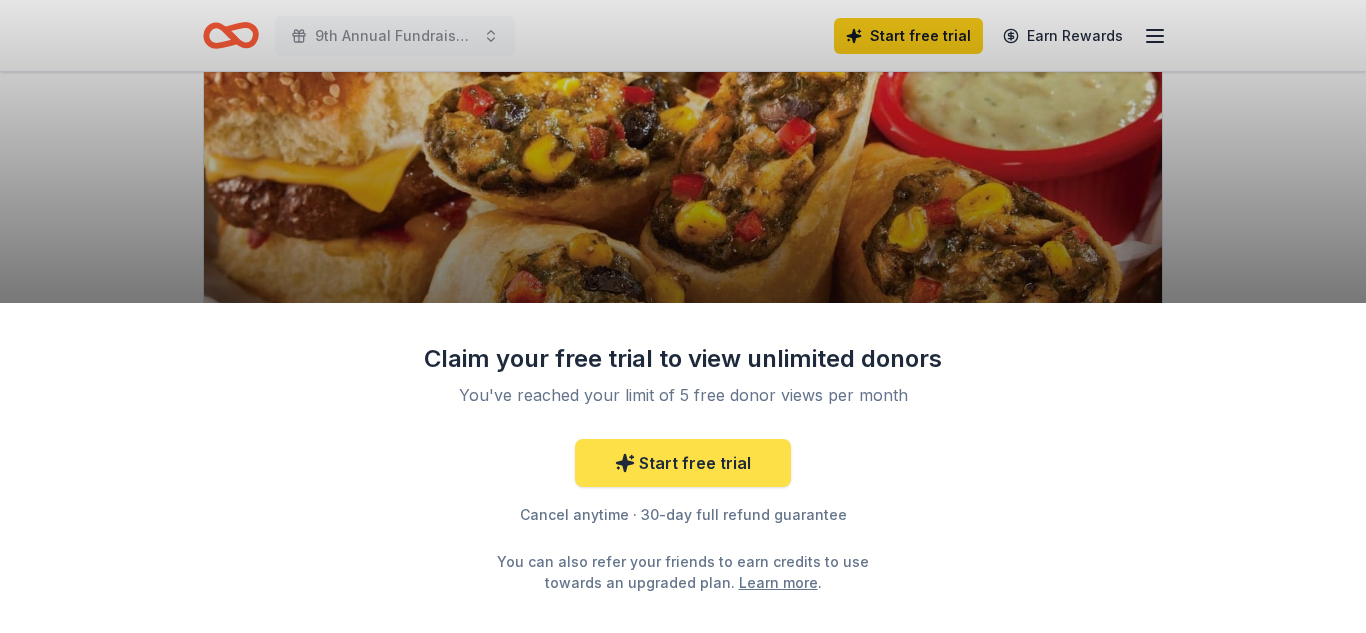 click on "Start free  trial" at bounding box center [683, 463] 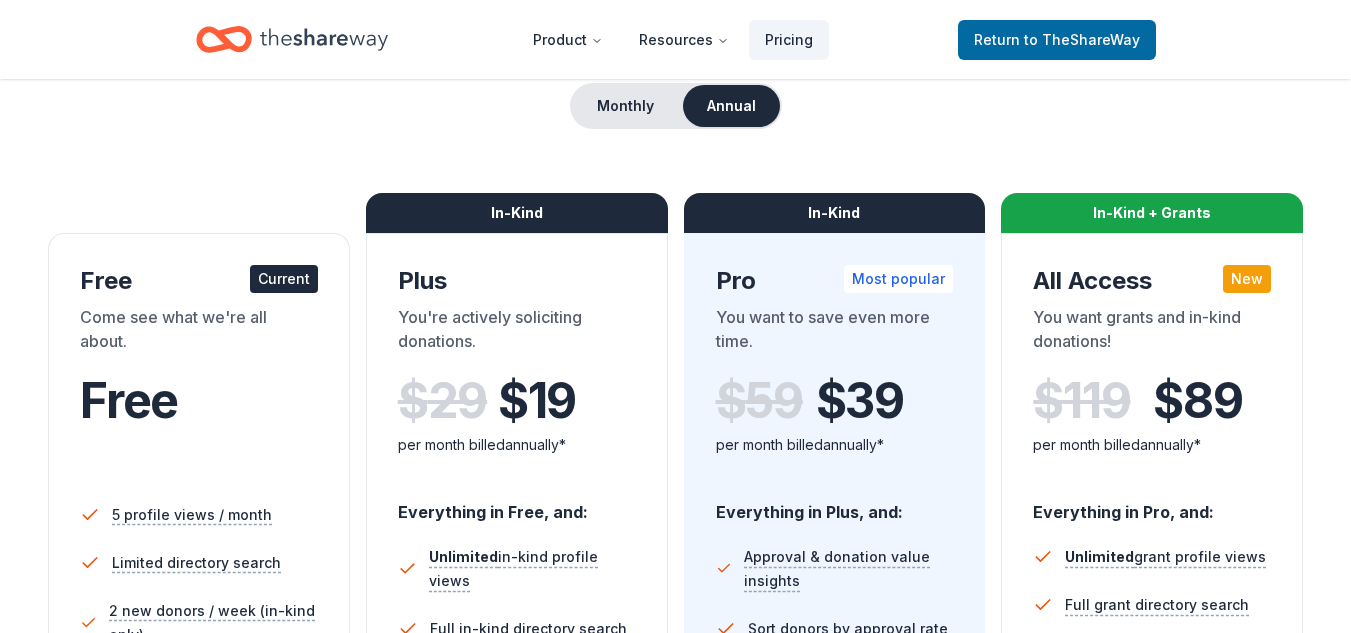 scroll, scrollTop: 100, scrollLeft: 0, axis: vertical 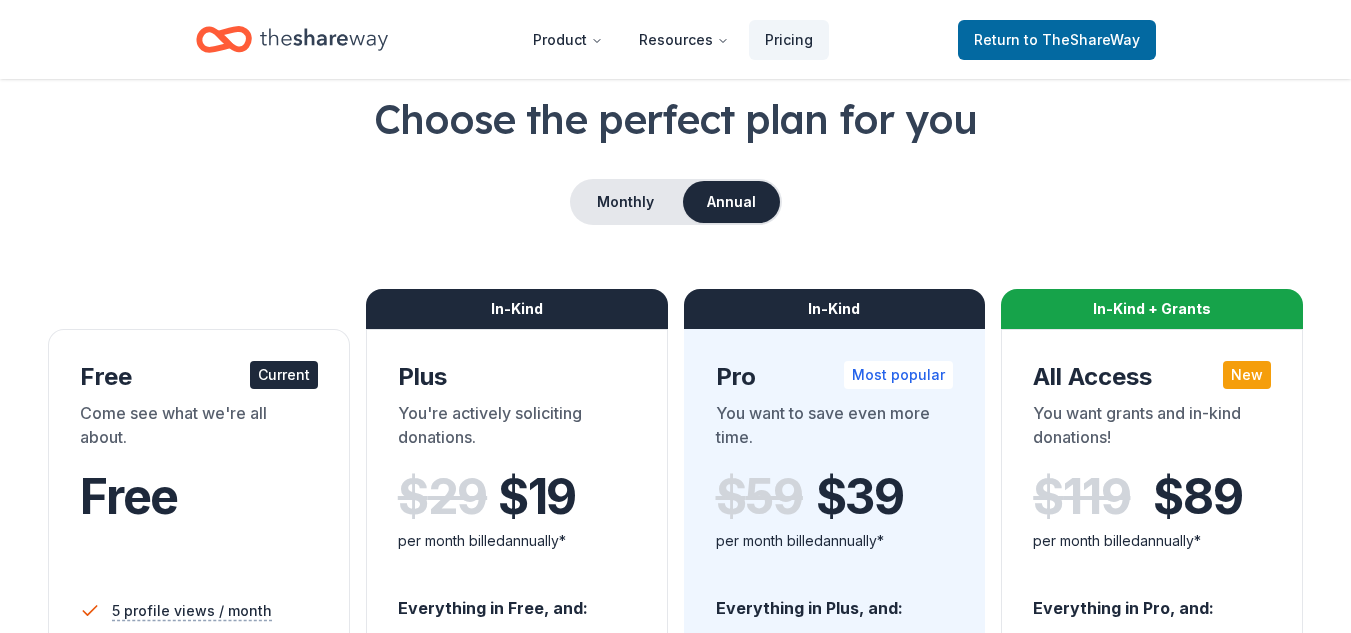 click 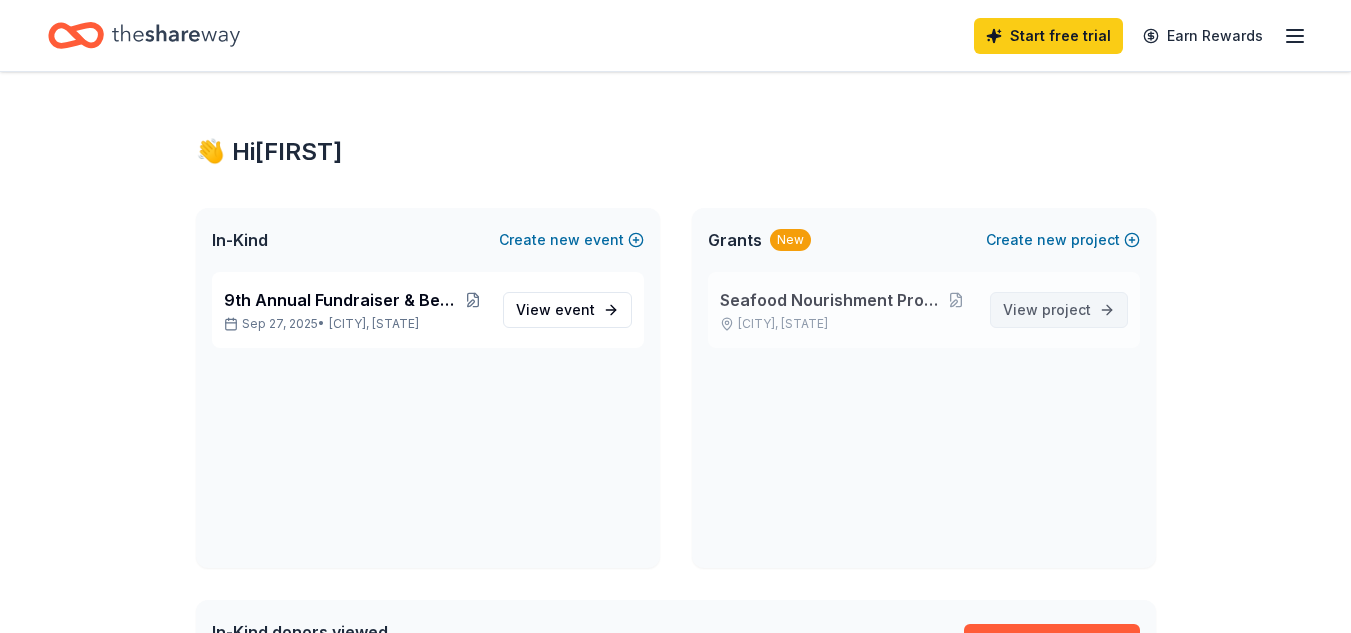 click on "project" at bounding box center (1066, 309) 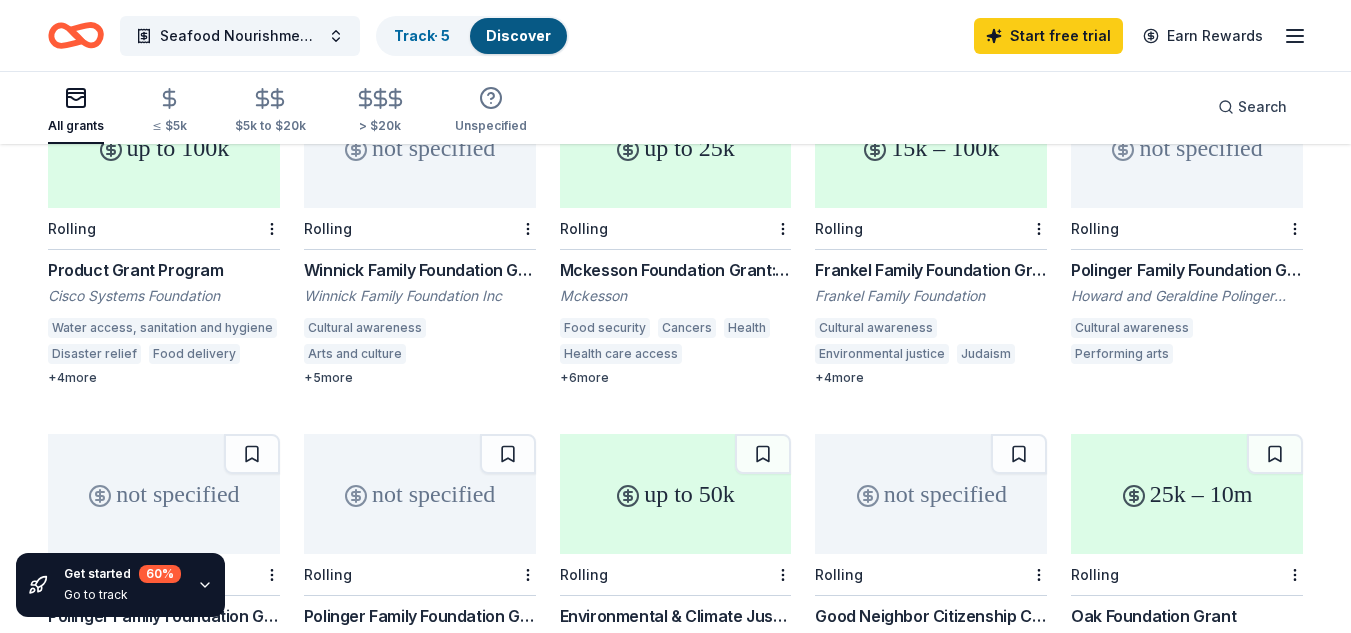scroll, scrollTop: 600, scrollLeft: 0, axis: vertical 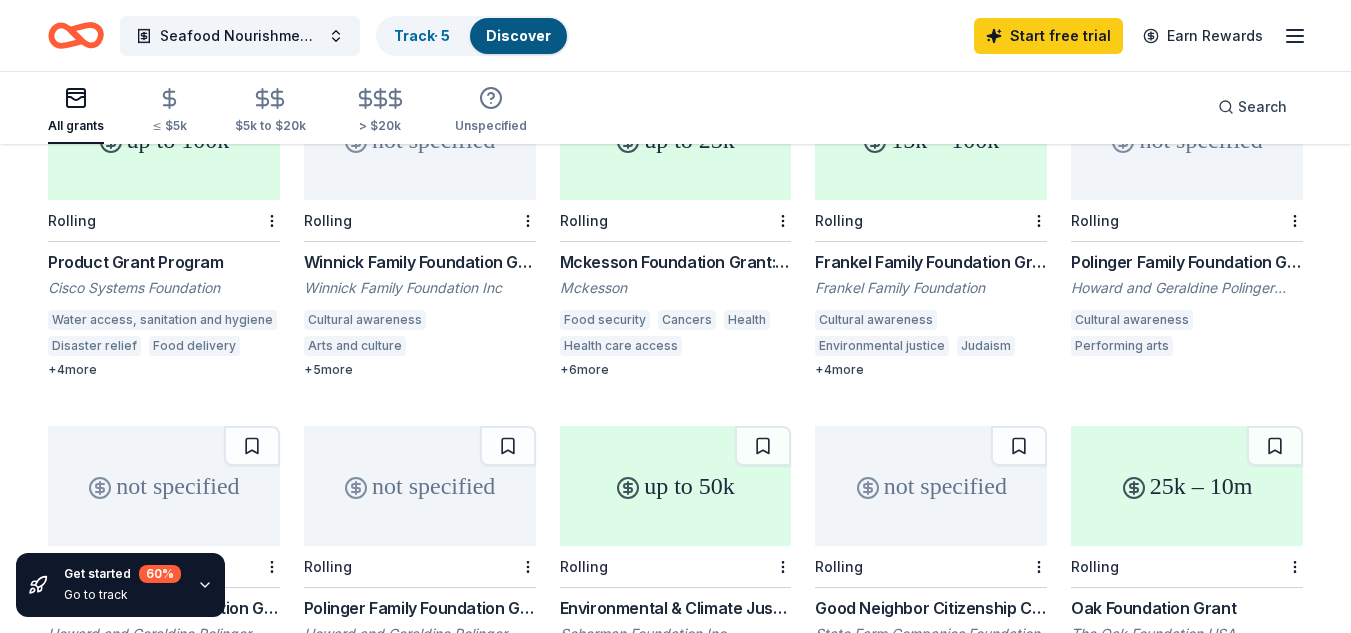 click on "Mckesson Foundation Grant: below $25,000" at bounding box center [676, 262] 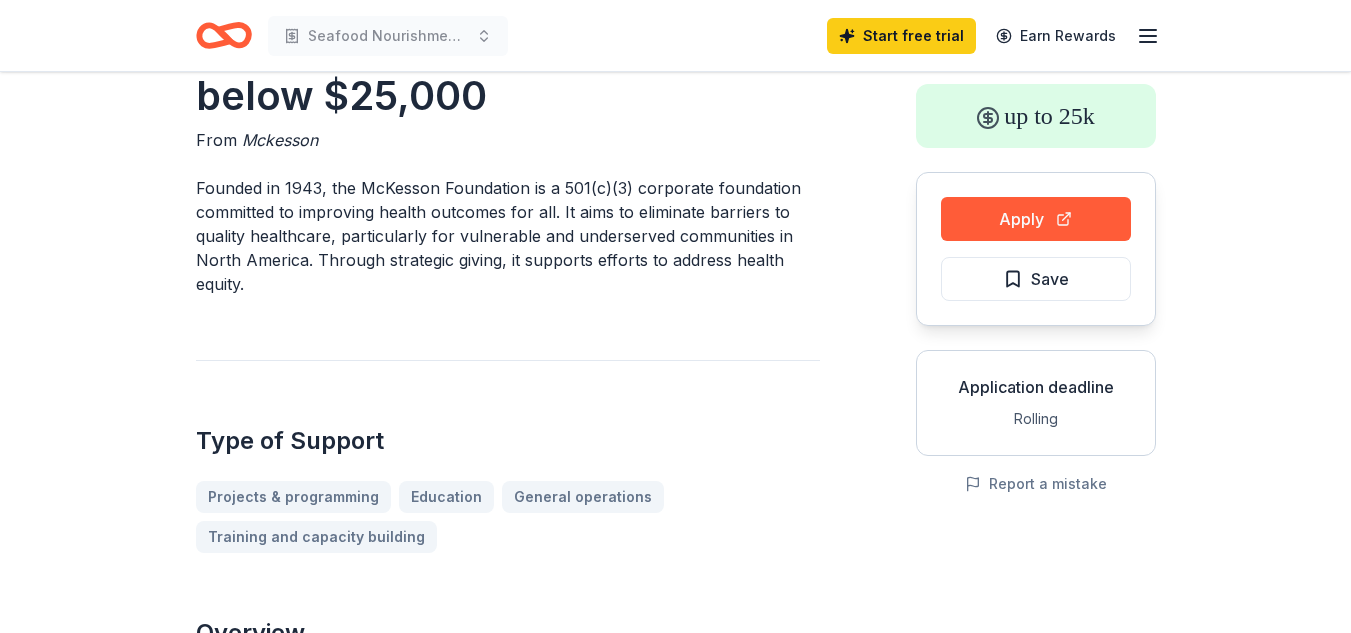 scroll, scrollTop: 0, scrollLeft: 0, axis: both 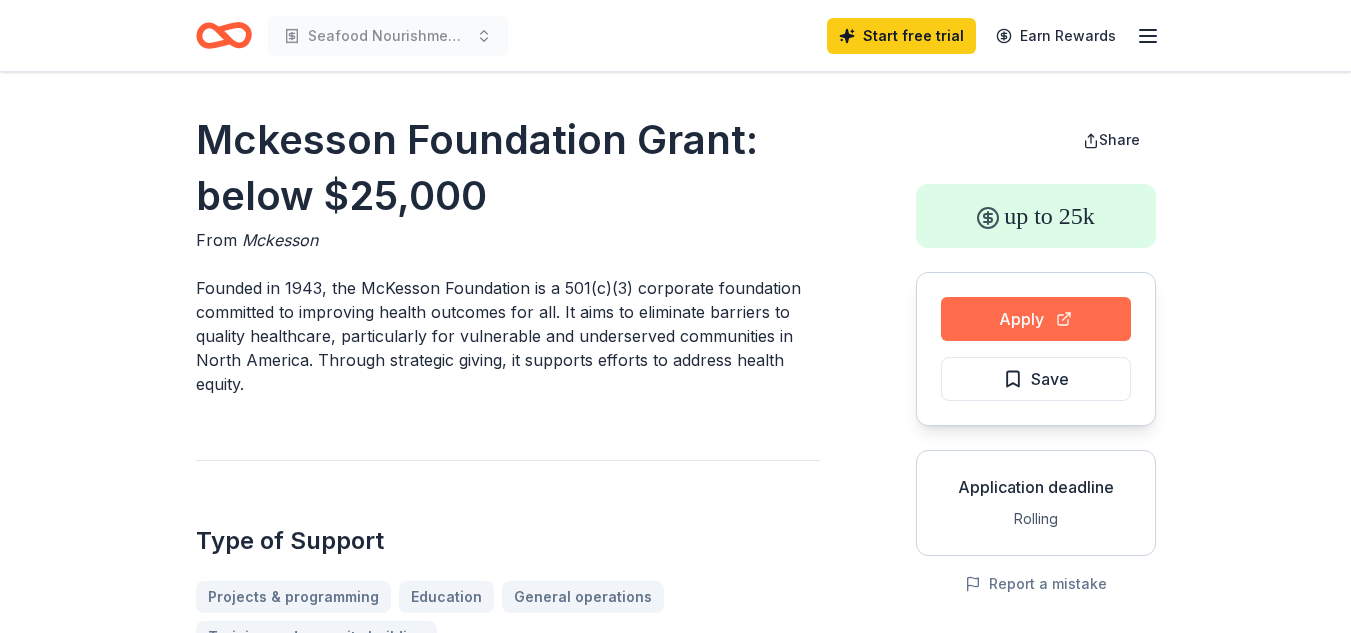 click on "Apply" at bounding box center [1036, 319] 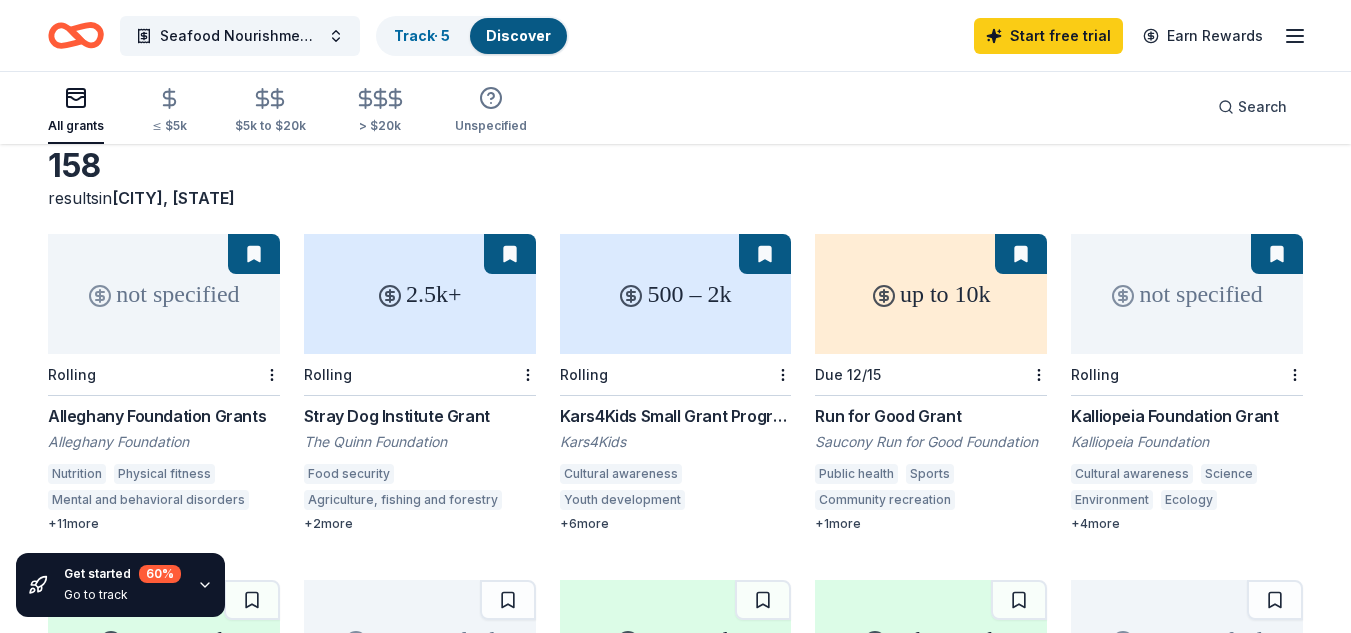 scroll, scrollTop: 0, scrollLeft: 0, axis: both 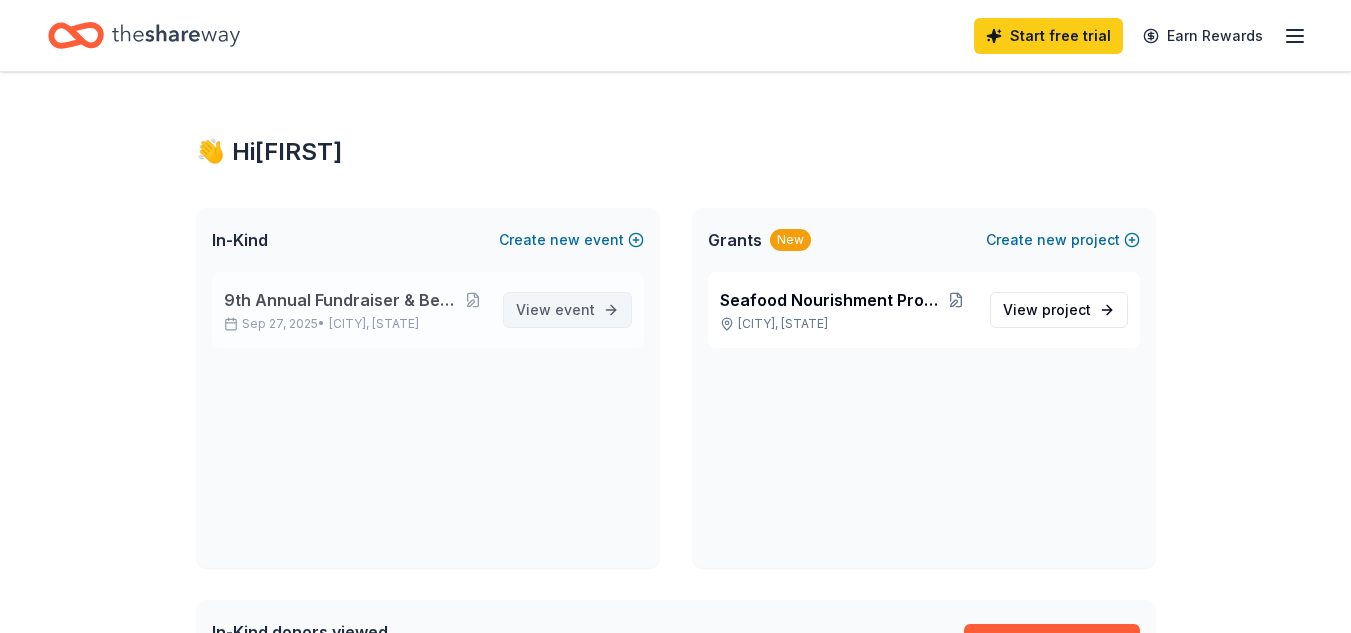click on "event" at bounding box center (575, 309) 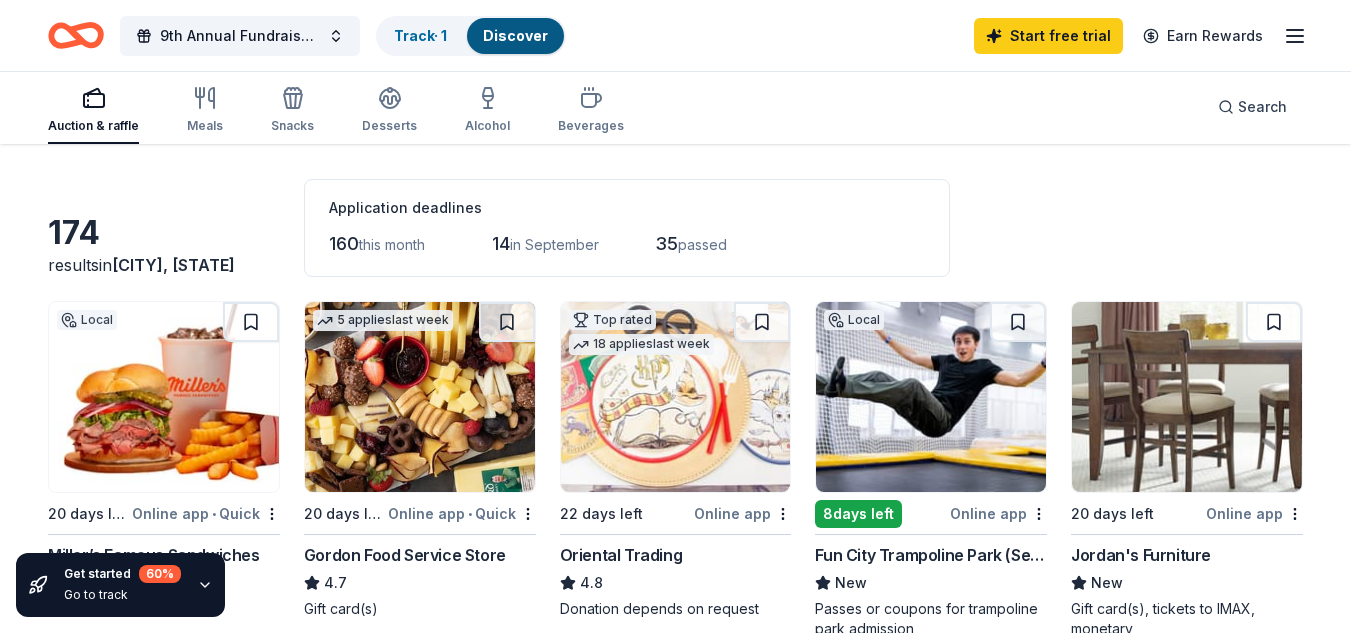 scroll, scrollTop: 100, scrollLeft: 0, axis: vertical 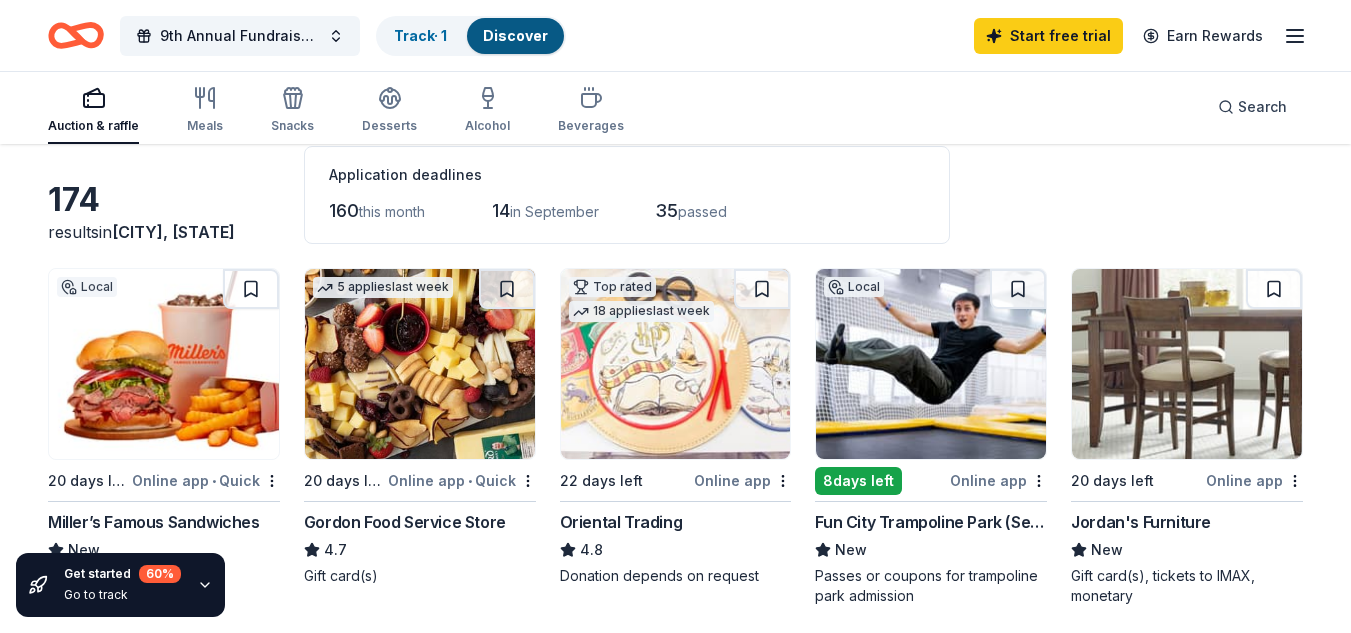 click at bounding box center [1187, 364] 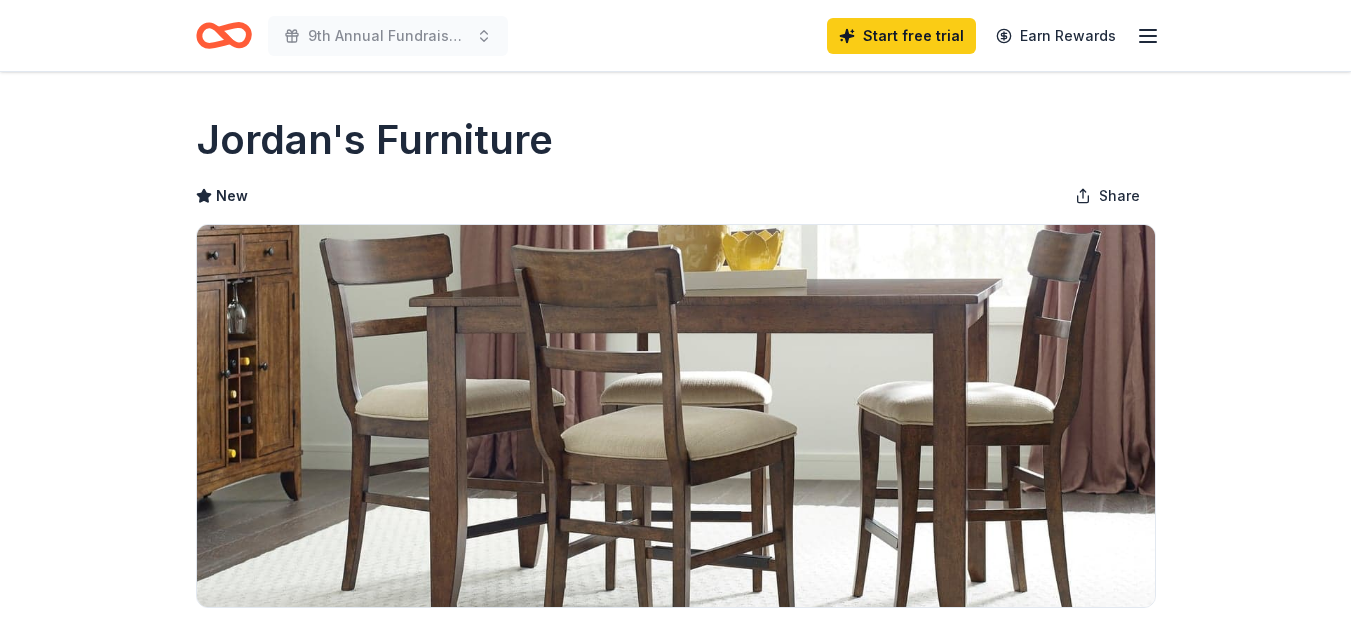 scroll, scrollTop: 0, scrollLeft: 0, axis: both 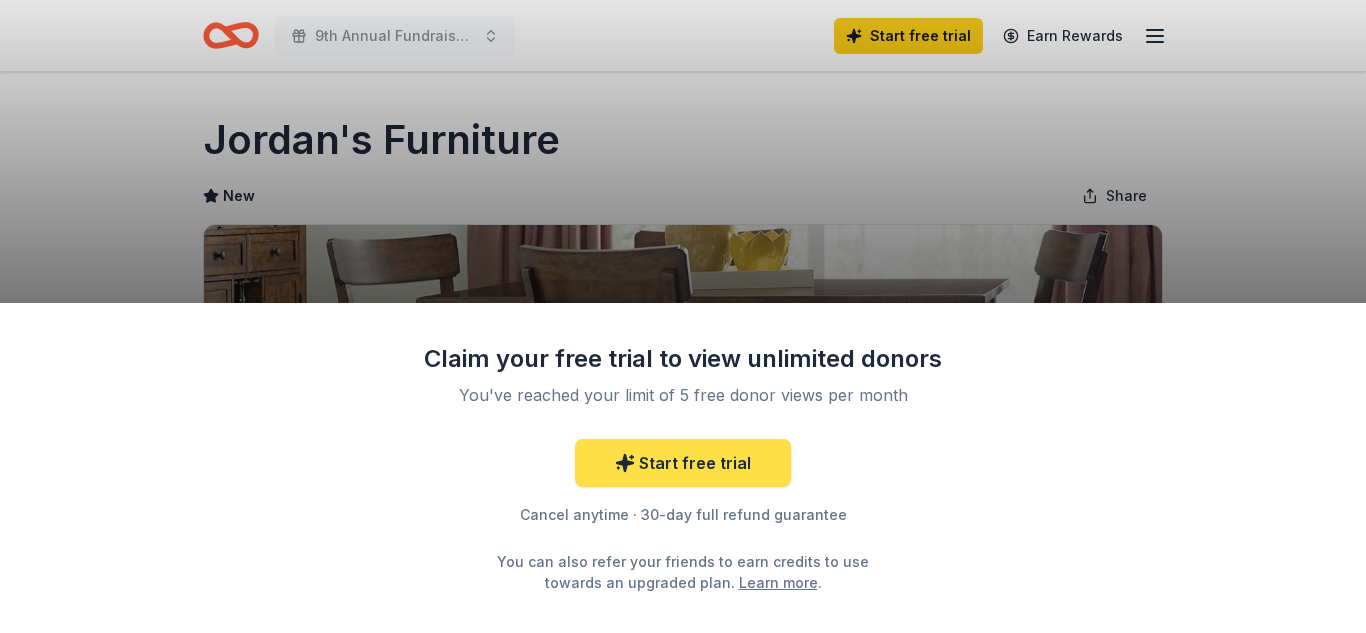 click on "Start free  trial" at bounding box center (683, 463) 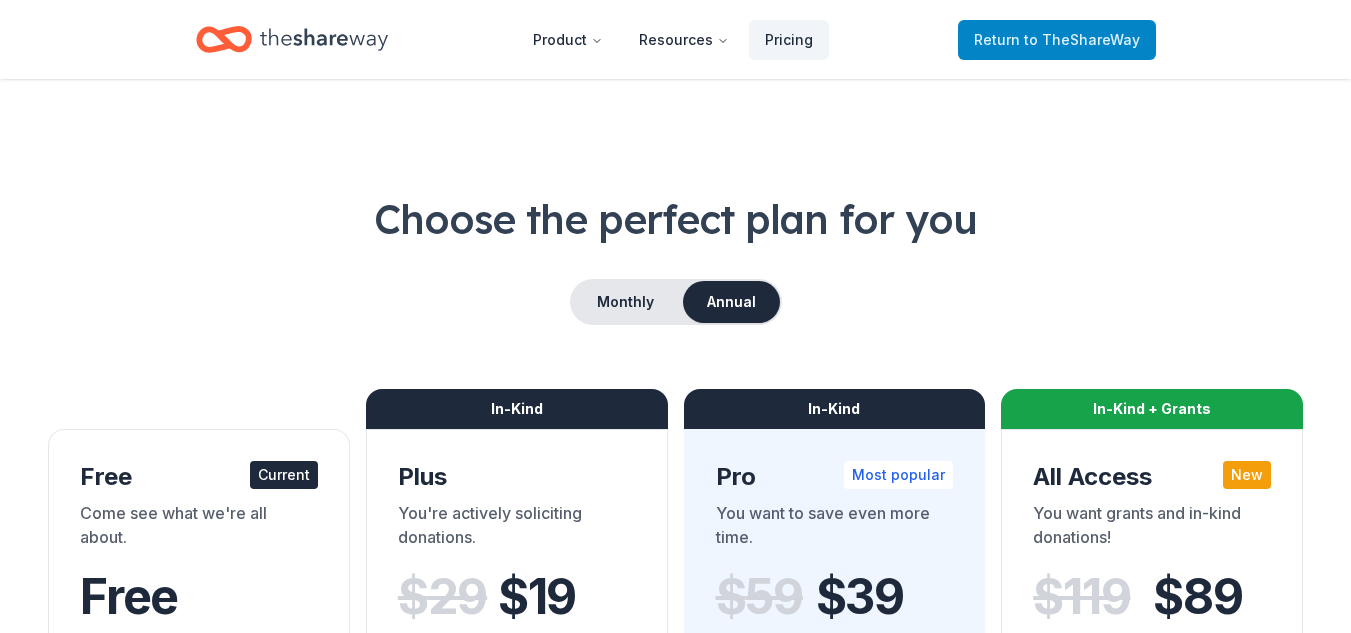 click on "Return to TheShareWay" at bounding box center [1057, 40] 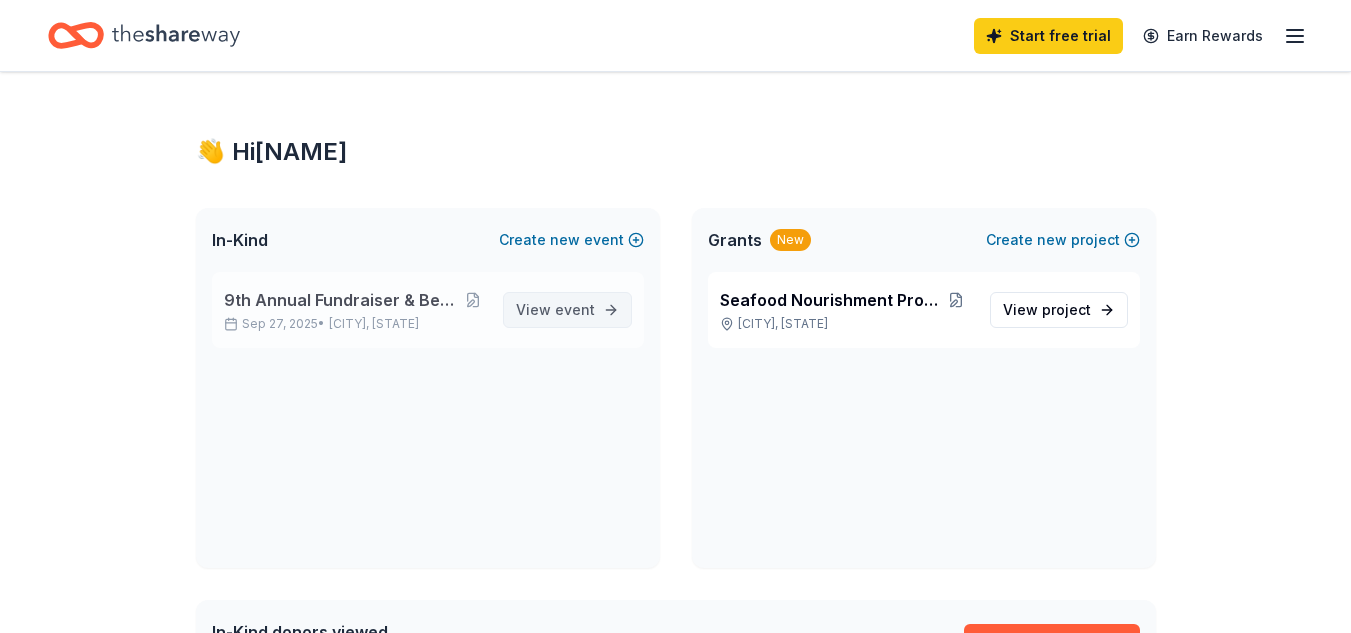 click on "View   event" at bounding box center [555, 310] 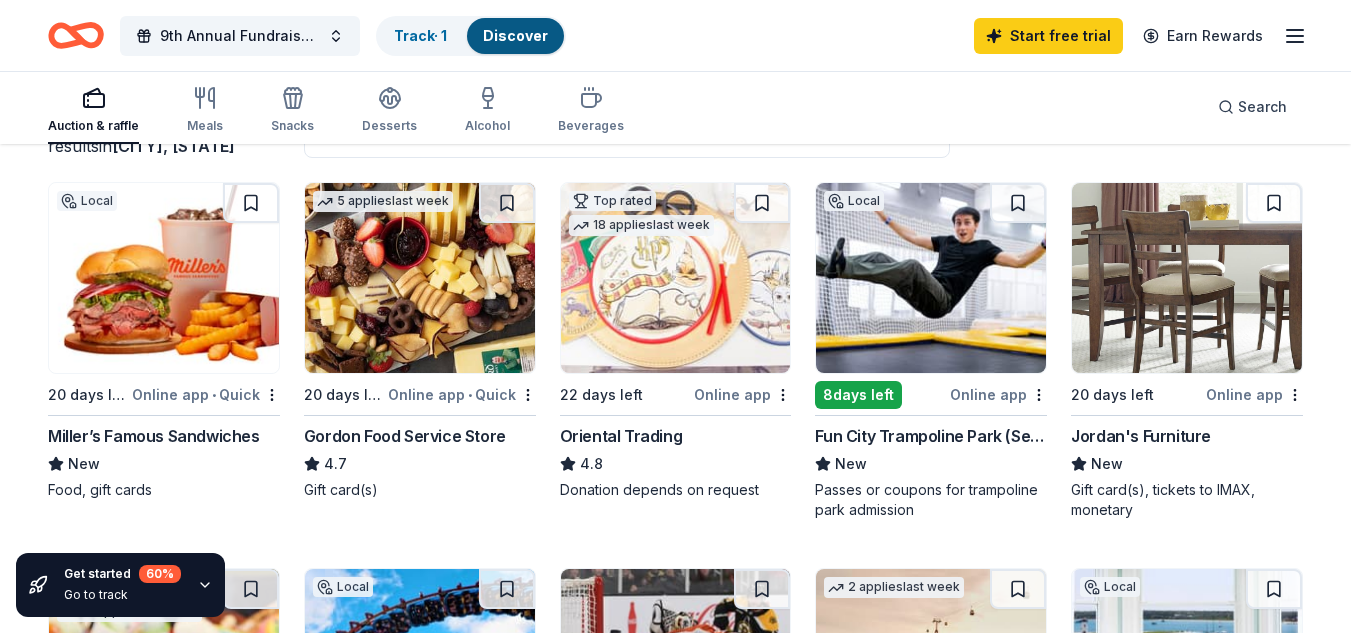scroll, scrollTop: 300, scrollLeft: 0, axis: vertical 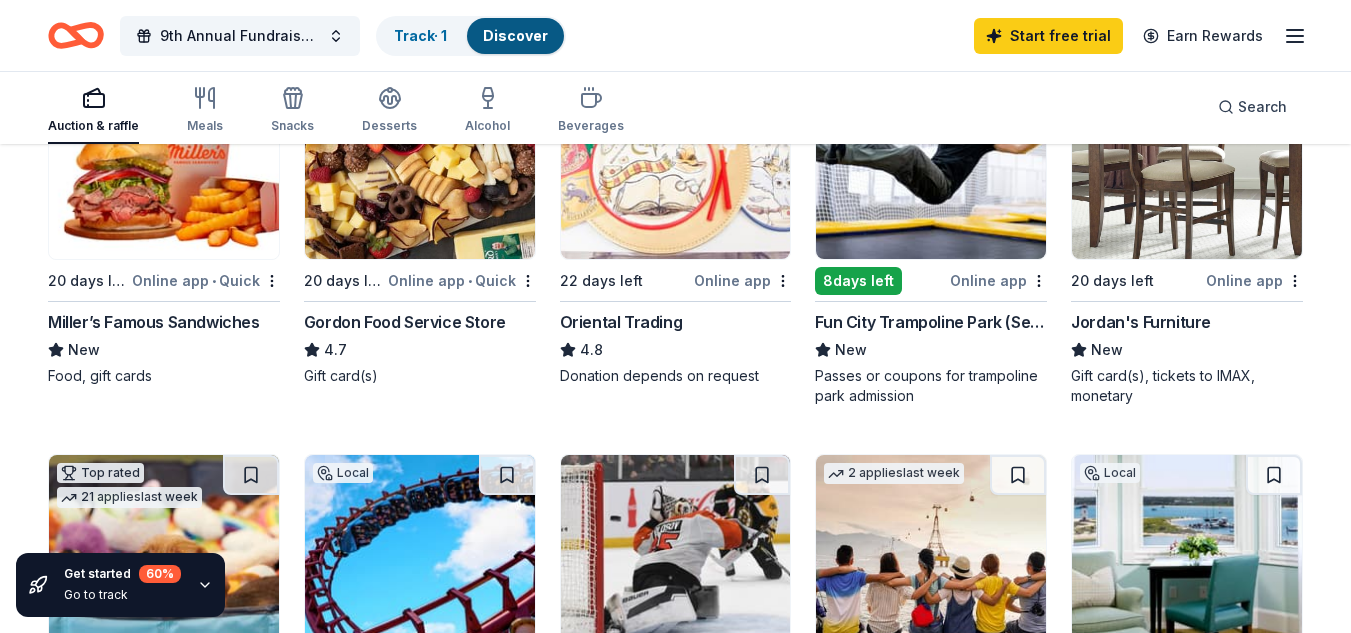 click at bounding box center [1187, 164] 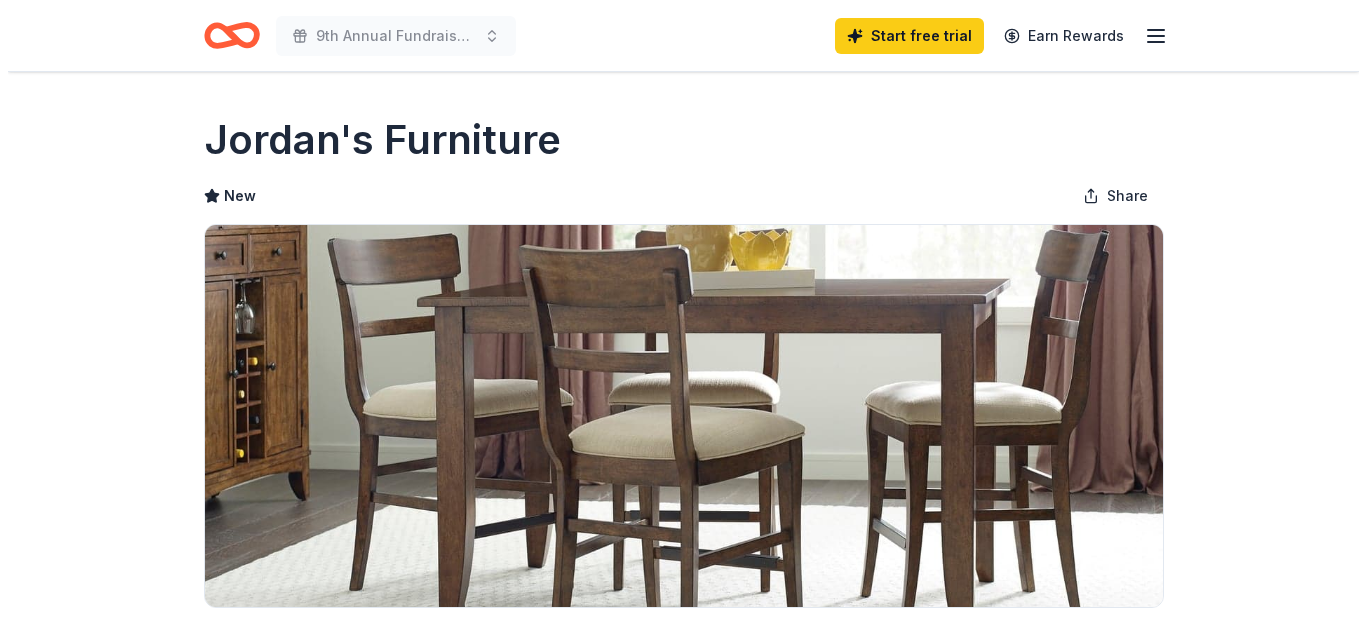 scroll, scrollTop: 600, scrollLeft: 0, axis: vertical 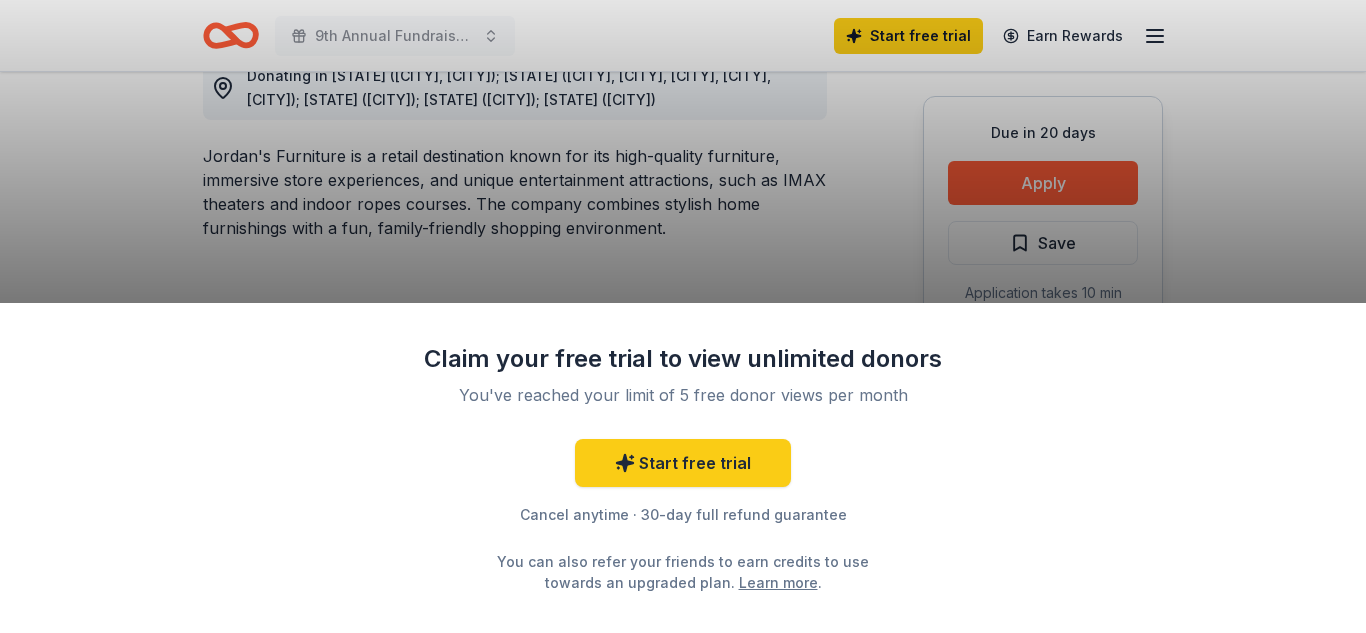click on "Claim your free trial to view unlimited donors You've reached your limit of 5 free donor views per month Start free  trial Cancel anytime · 30-day full refund guarantee You can also refer your friends to earn credits to use towards an upgraded plan.   Learn more ." at bounding box center [683, 316] 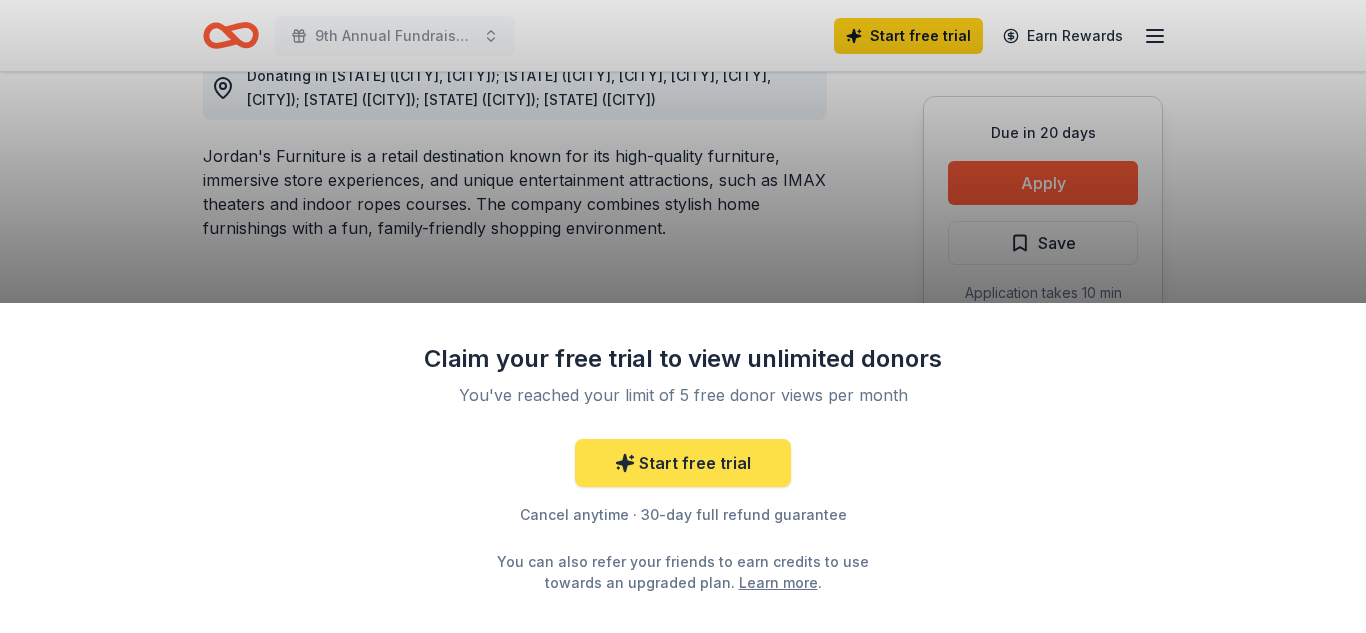 click on "Start free  trial" at bounding box center [683, 463] 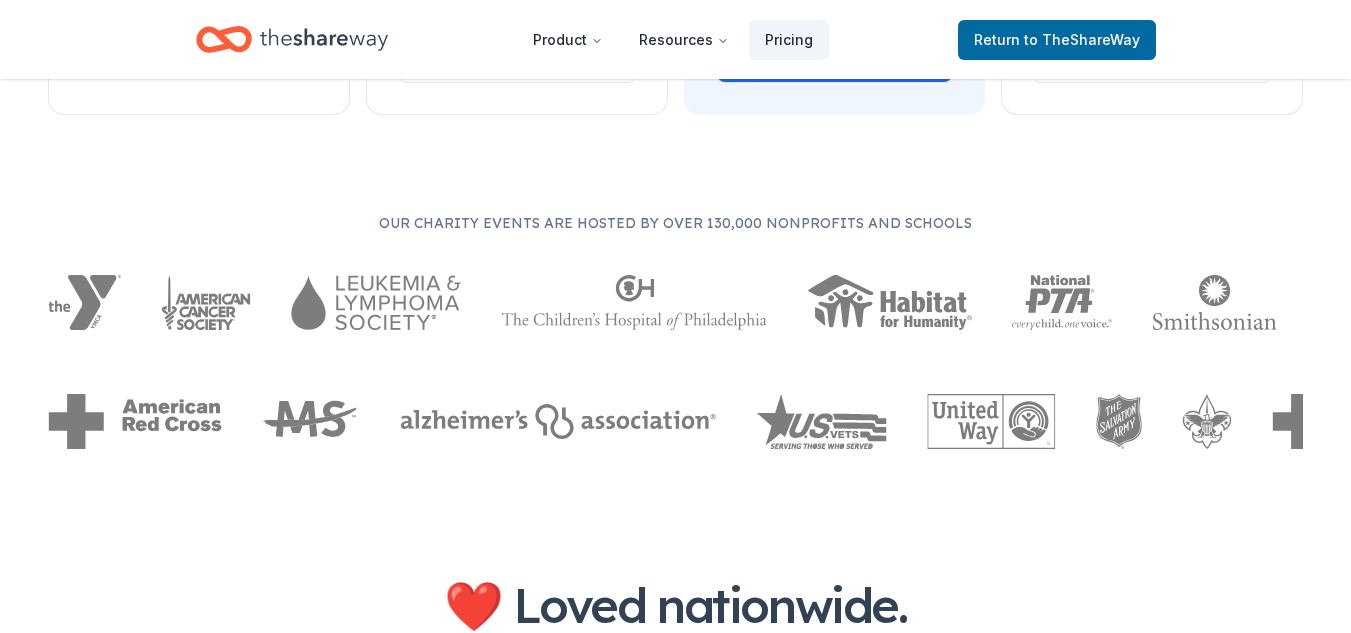 scroll, scrollTop: 1100, scrollLeft: 0, axis: vertical 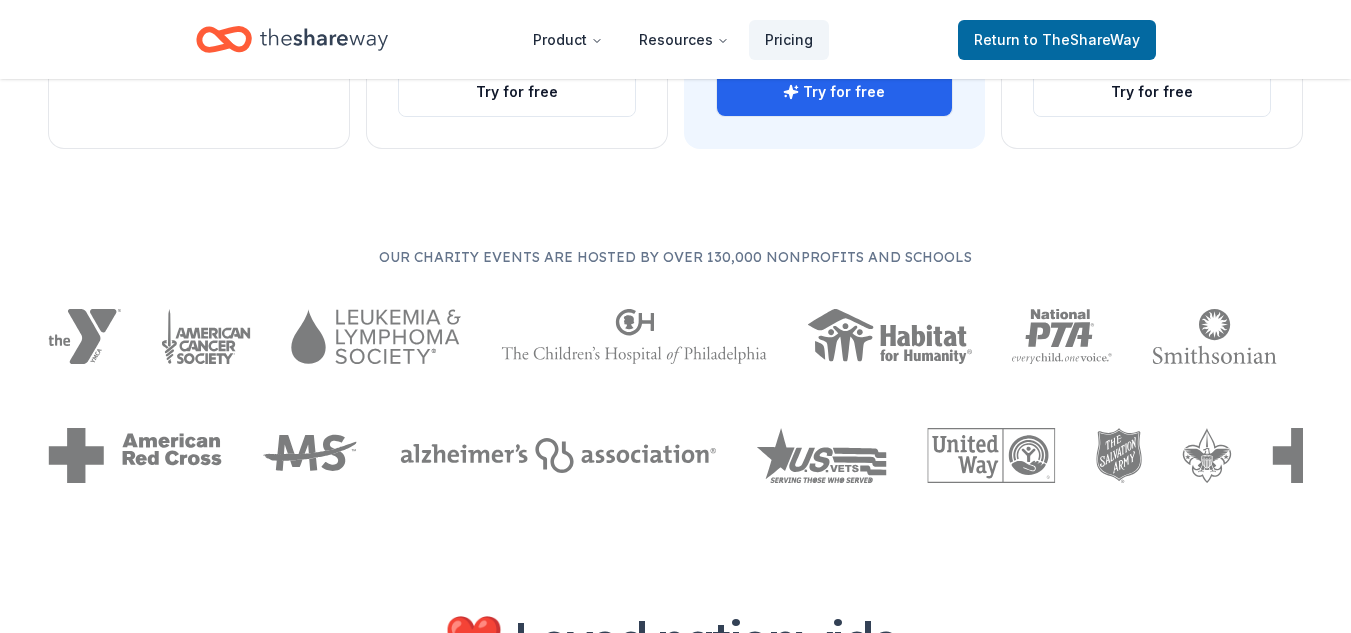 click 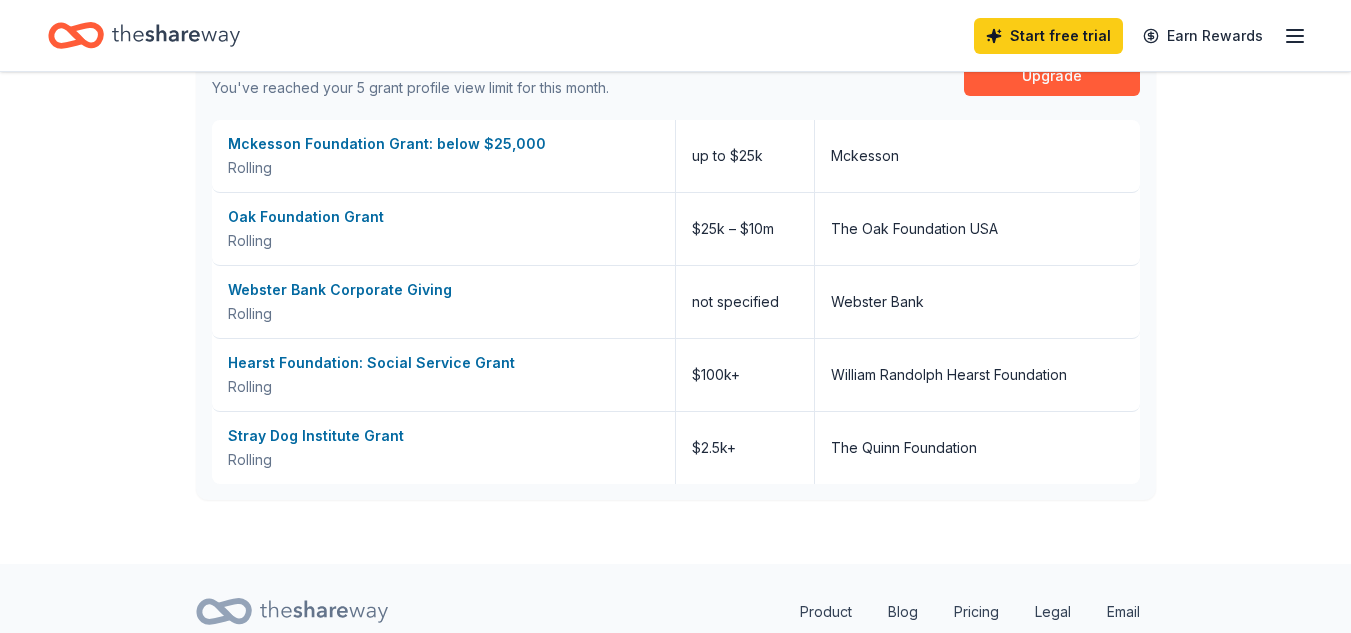 scroll, scrollTop: 0, scrollLeft: 0, axis: both 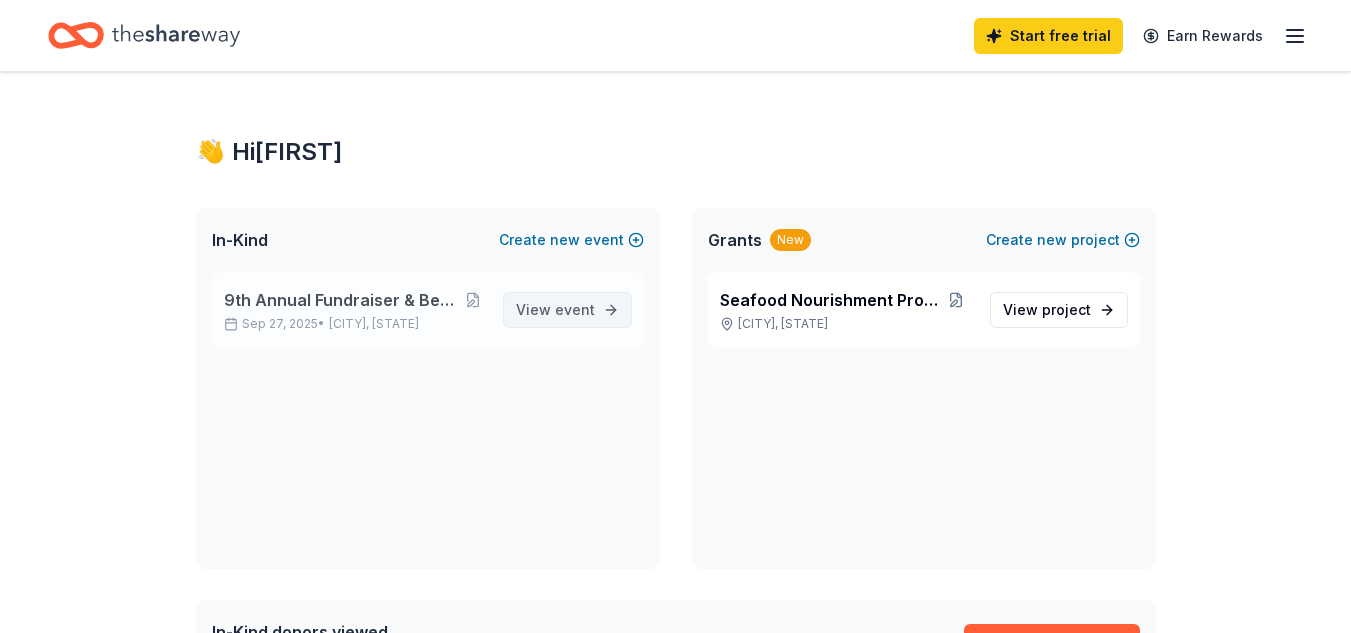click on "View   event" at bounding box center (555, 310) 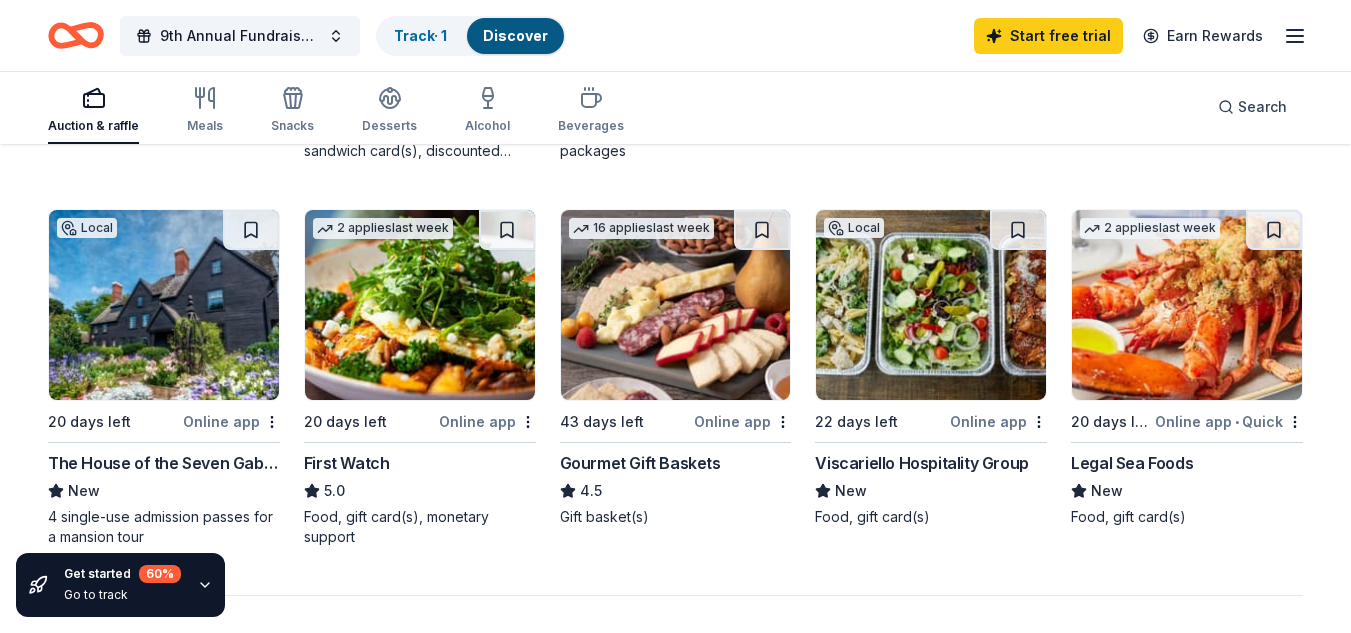 scroll, scrollTop: 1300, scrollLeft: 0, axis: vertical 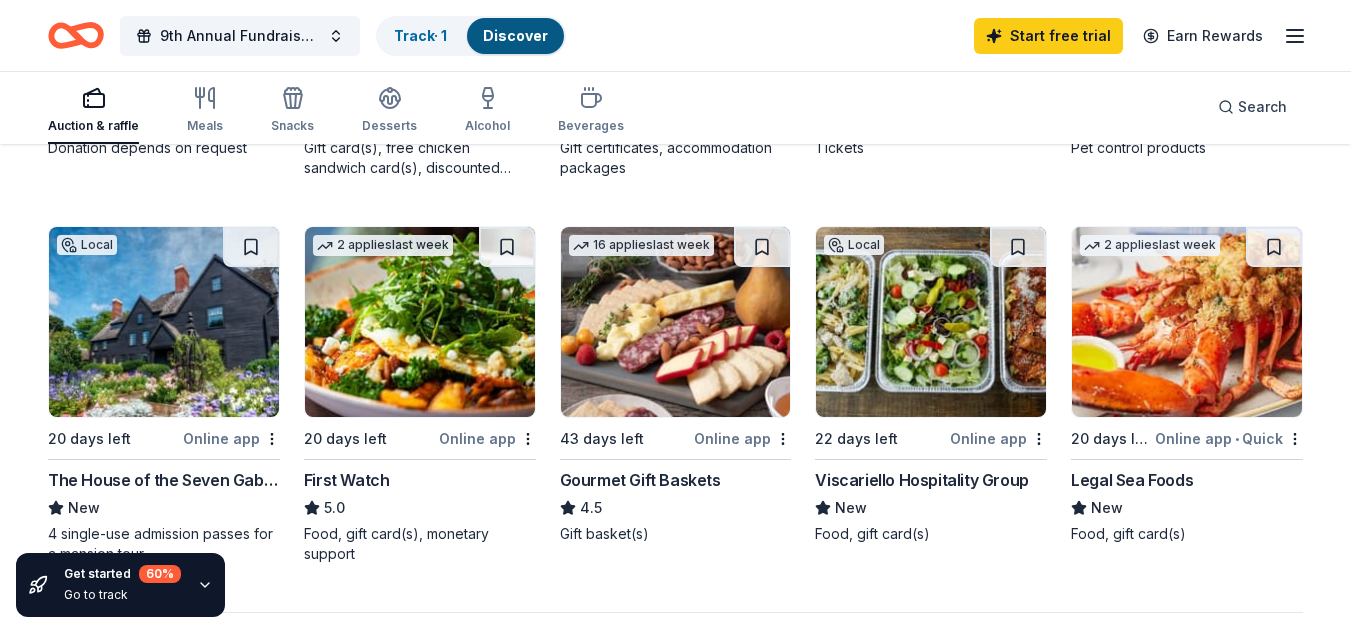click at bounding box center [1187, 322] 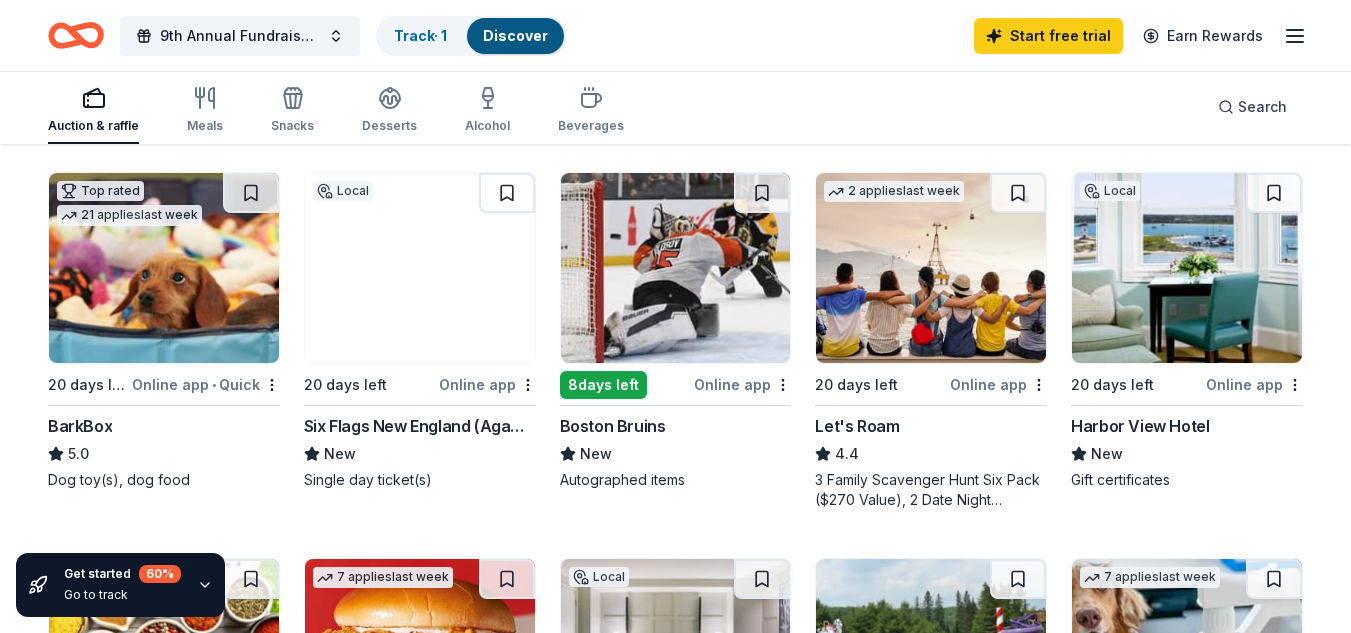 scroll, scrollTop: 581, scrollLeft: 0, axis: vertical 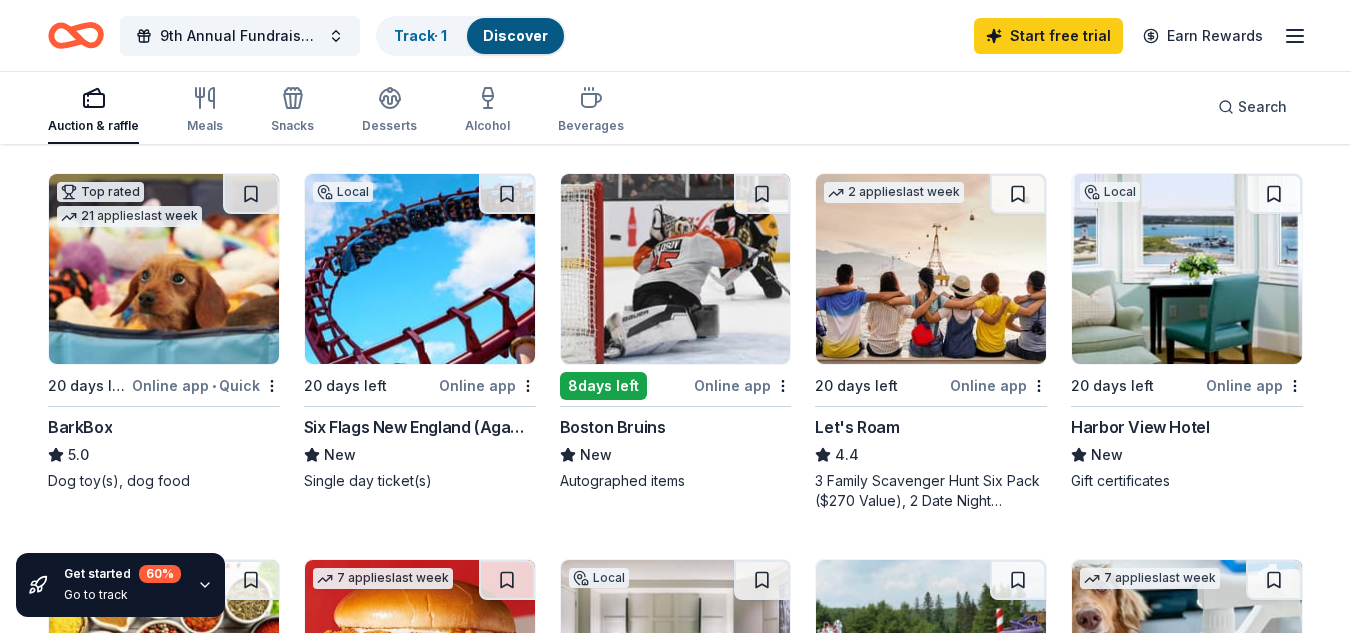 click at bounding box center (420, 269) 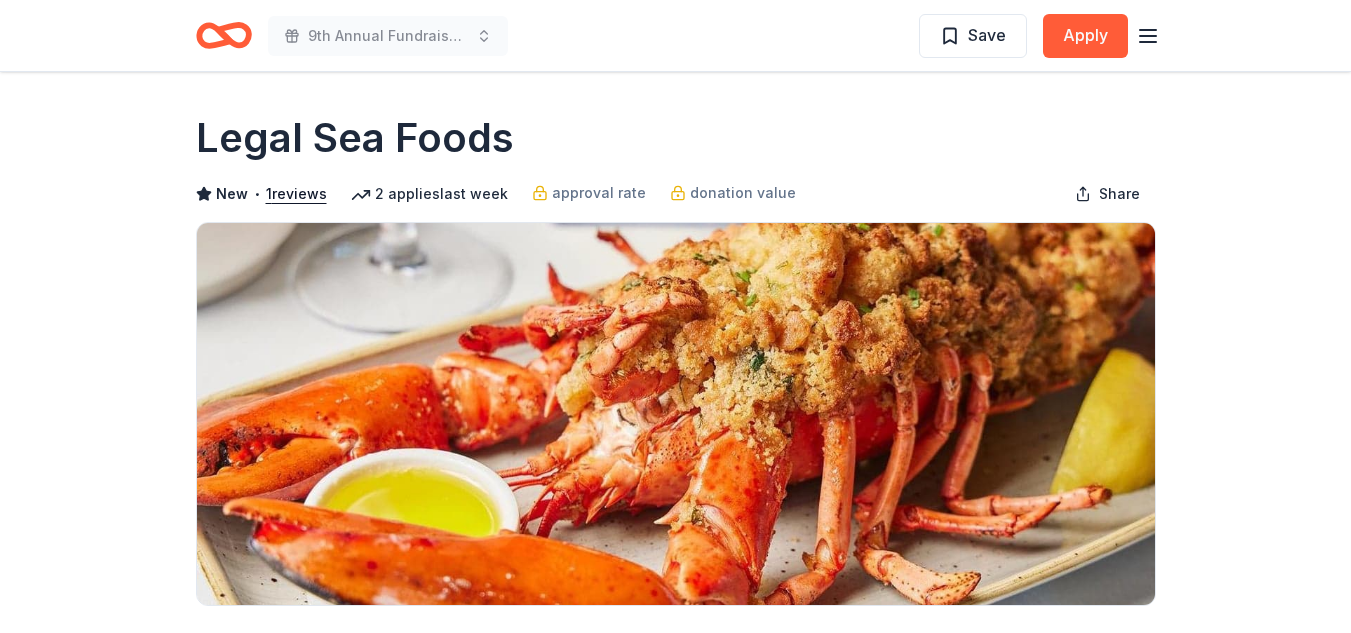 scroll, scrollTop: 0, scrollLeft: 0, axis: both 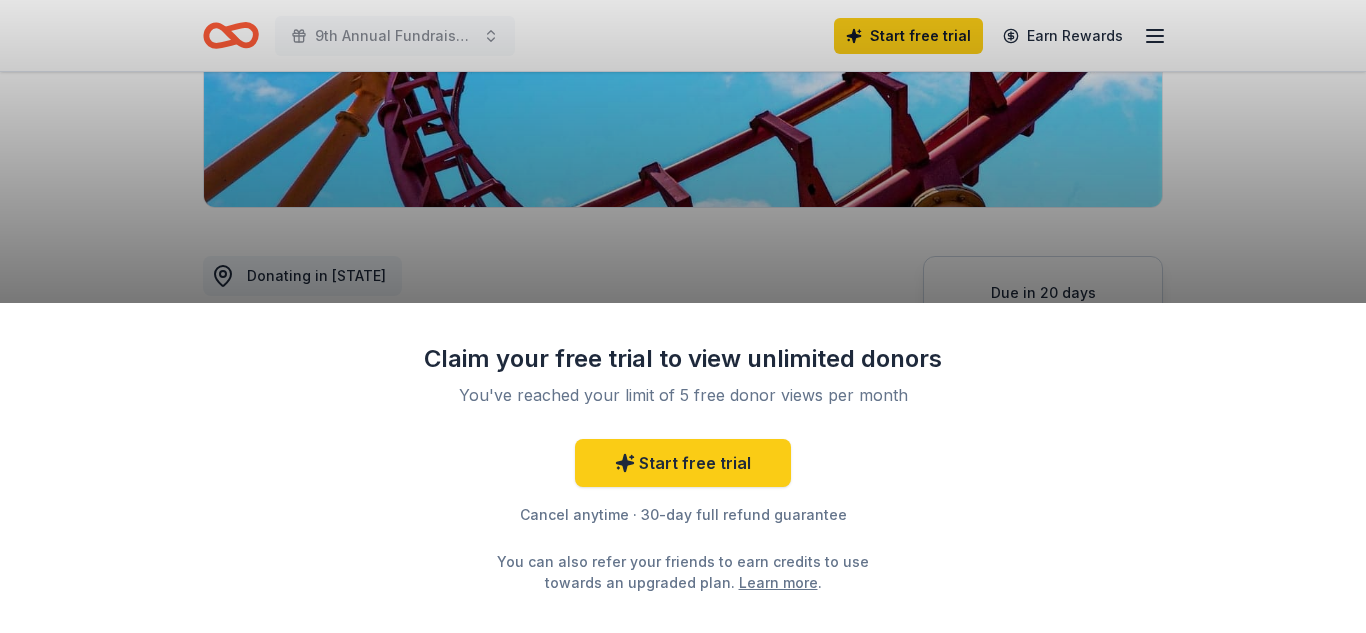 click on "Claim your free trial to view unlimited donors You've reached your limit of 5 free donor views per month Start free  trial Cancel anytime · 30-day full refund guarantee You can also refer your friends to earn credits to use towards an upgraded plan.   Learn more ." at bounding box center [683, 316] 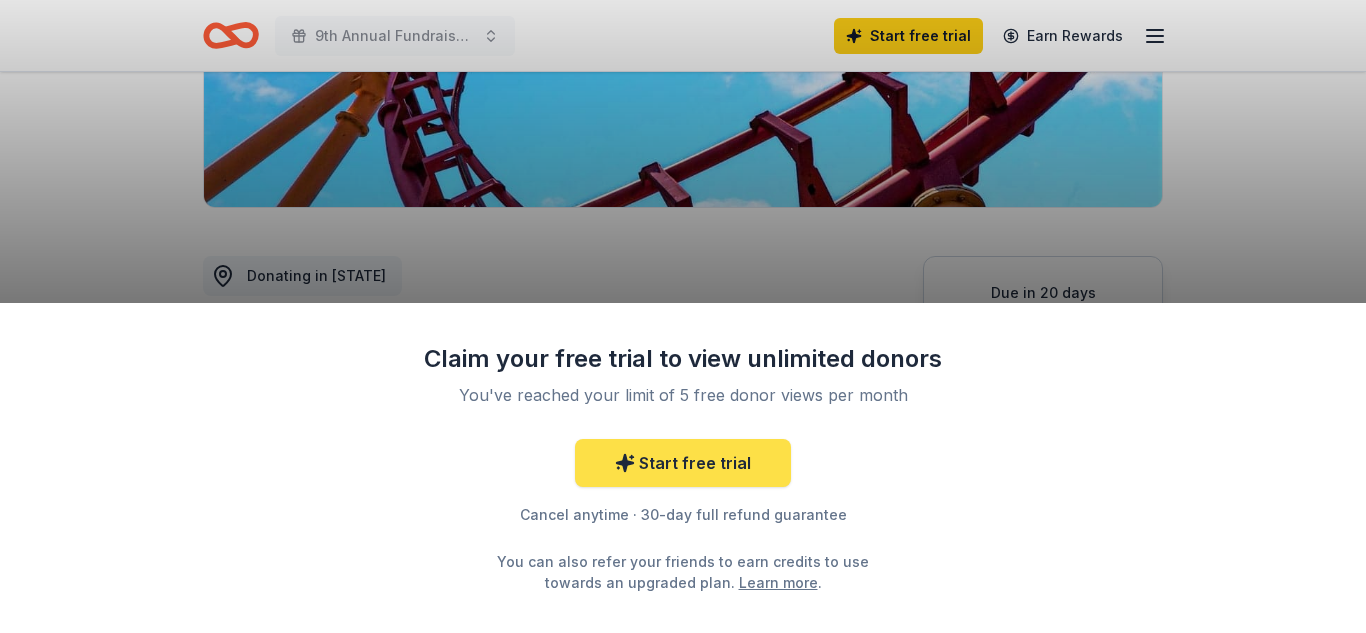 click on "Start free  trial" at bounding box center [683, 463] 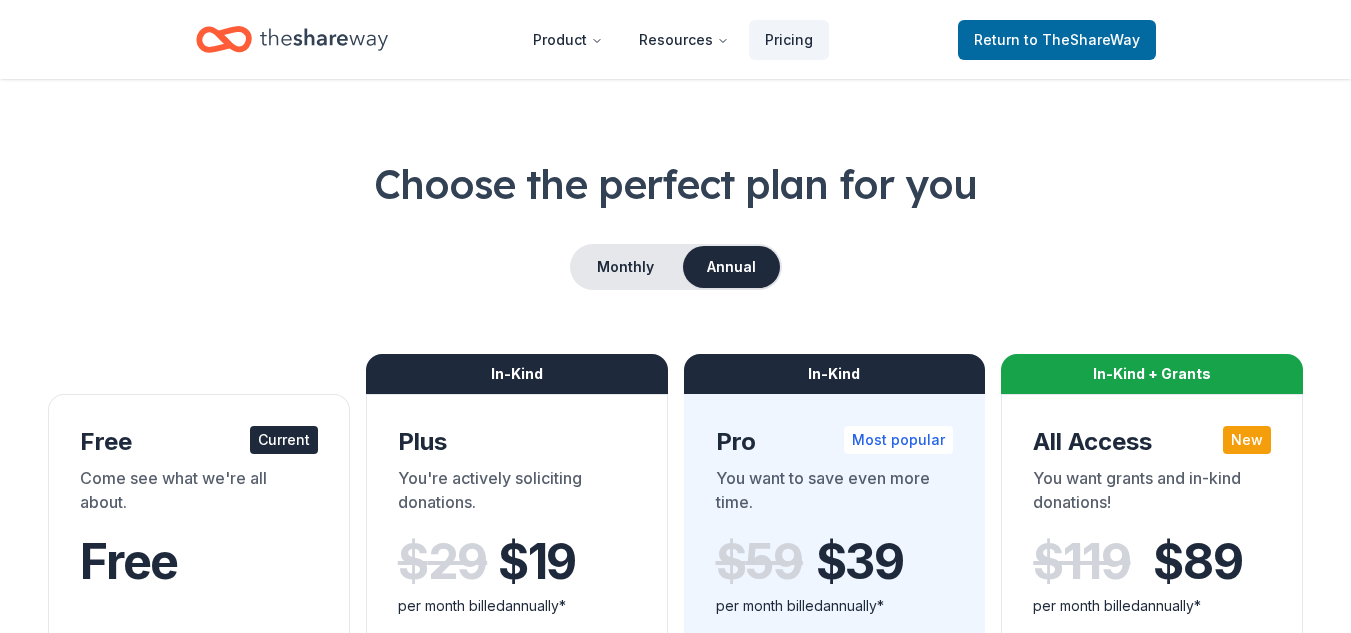 scroll, scrollTop: 0, scrollLeft: 0, axis: both 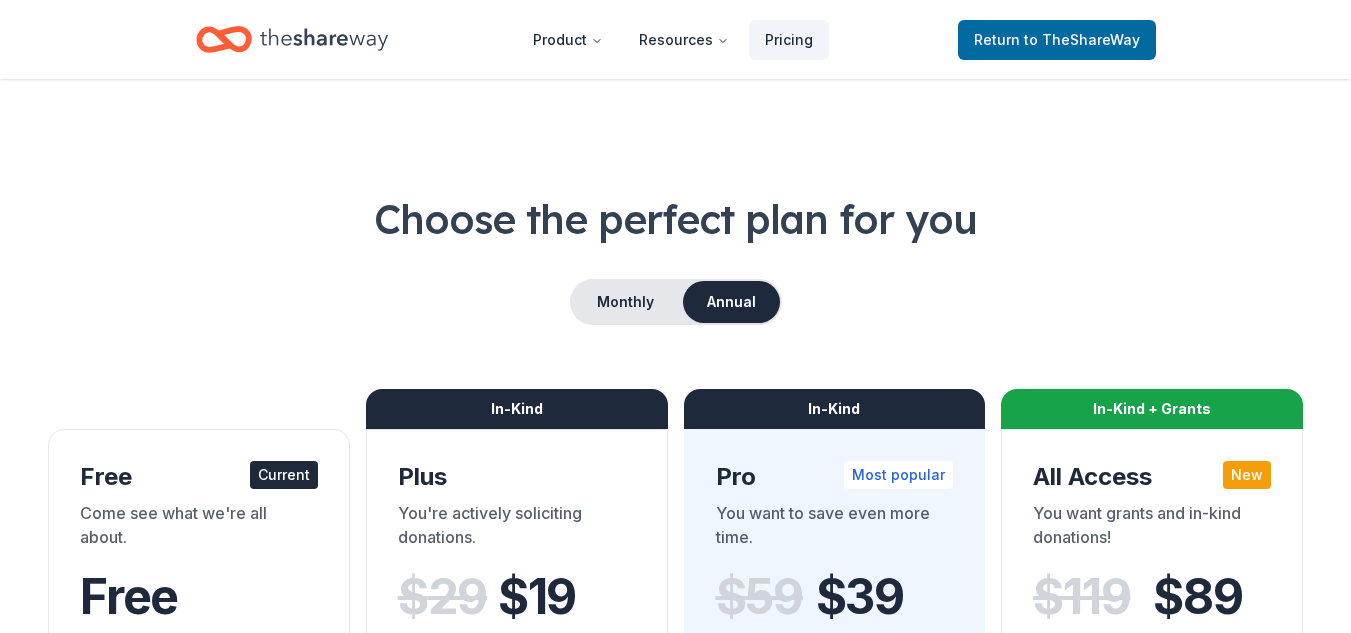 click 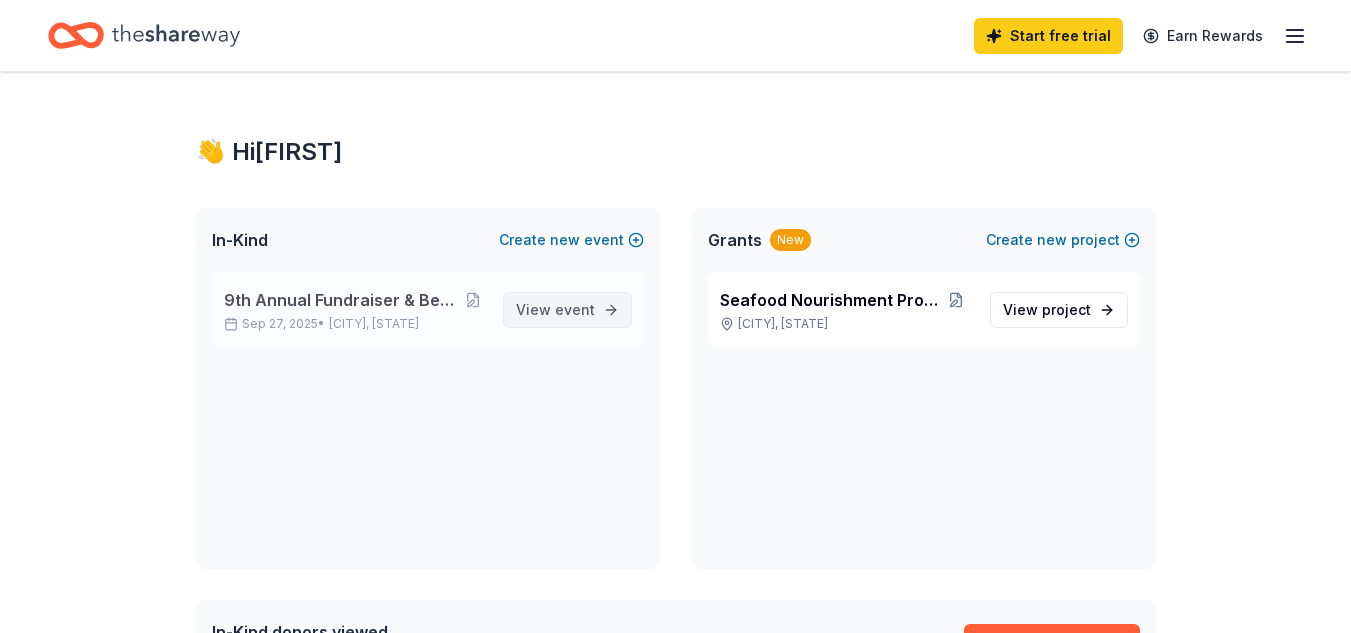 click on "View   event" at bounding box center [555, 310] 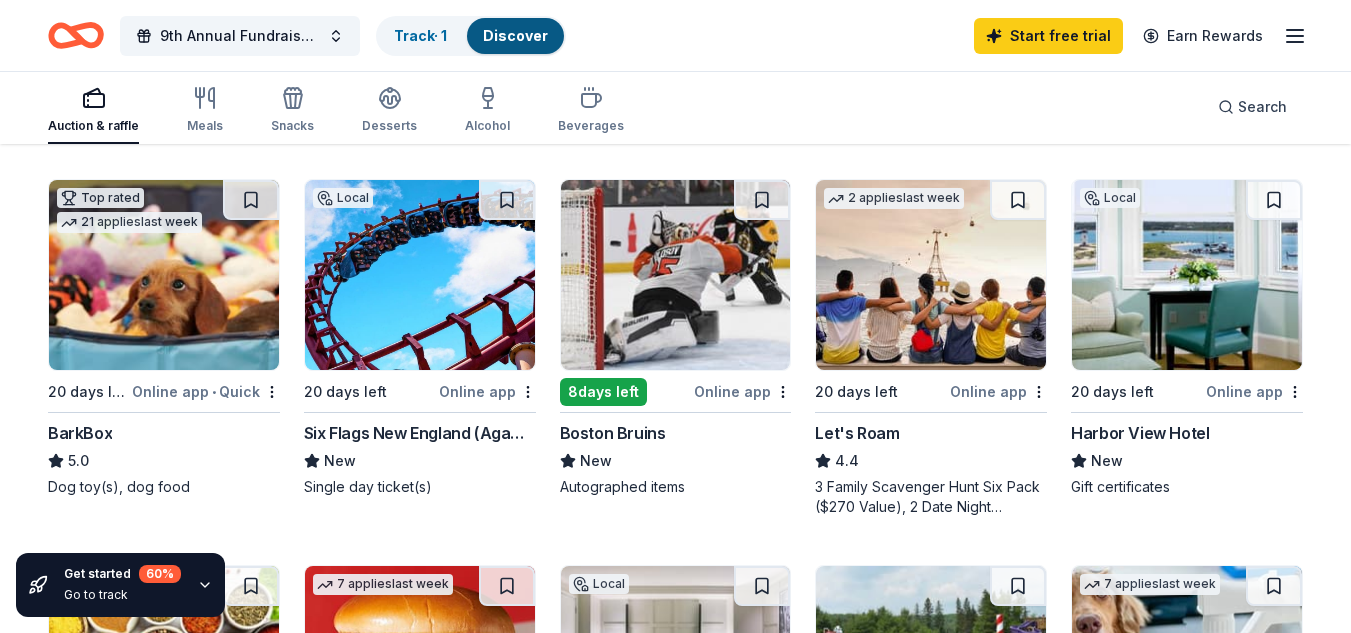 scroll, scrollTop: 600, scrollLeft: 0, axis: vertical 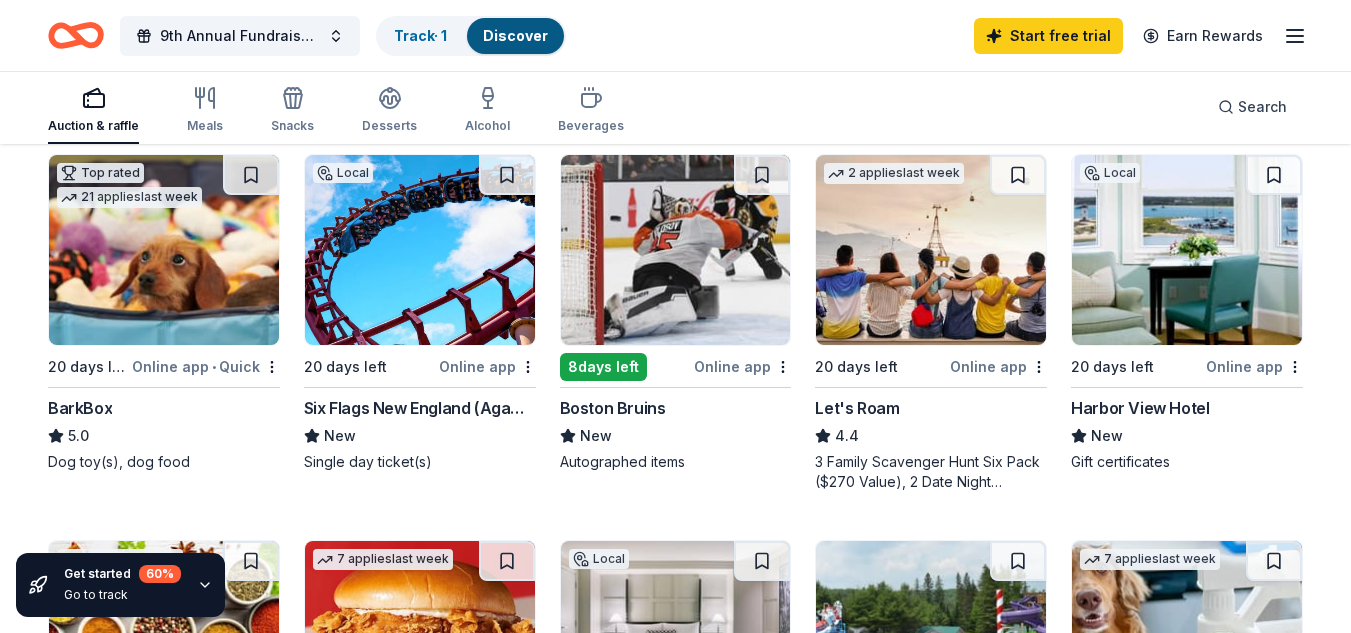 click on "Six Flags New England (Agawam)" at bounding box center (420, 408) 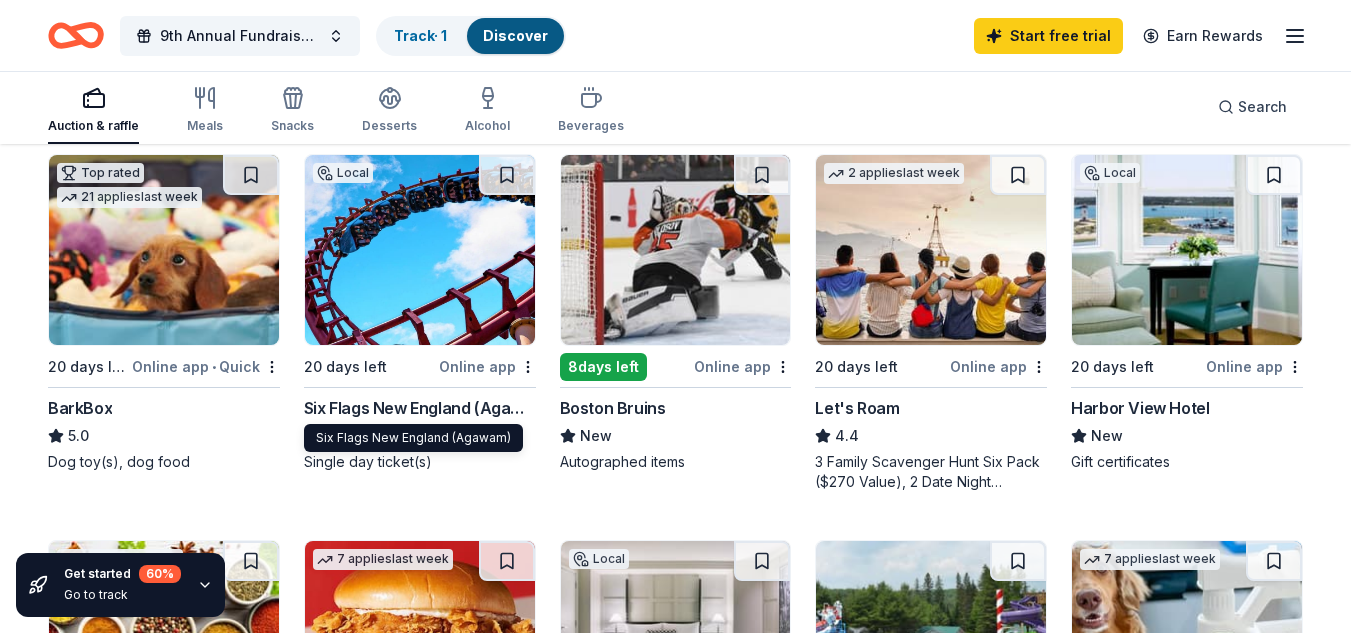 click on "Six Flags New England (Agawam)" at bounding box center (420, 408) 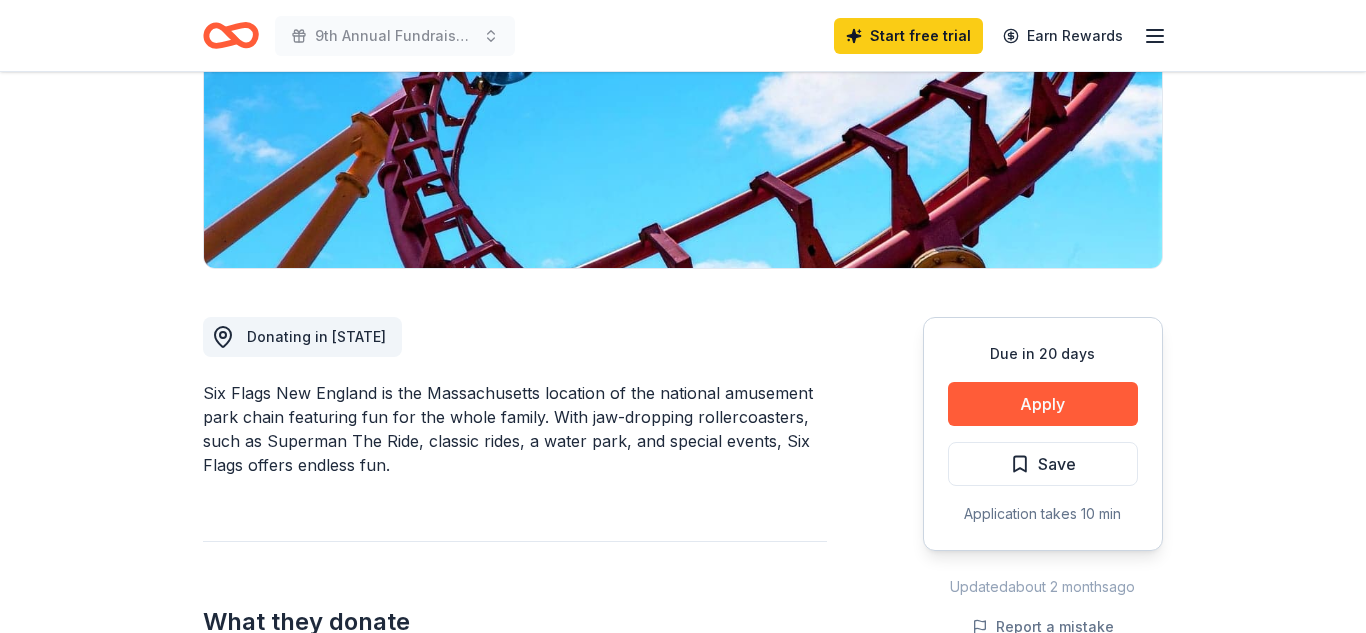 scroll, scrollTop: 400, scrollLeft: 0, axis: vertical 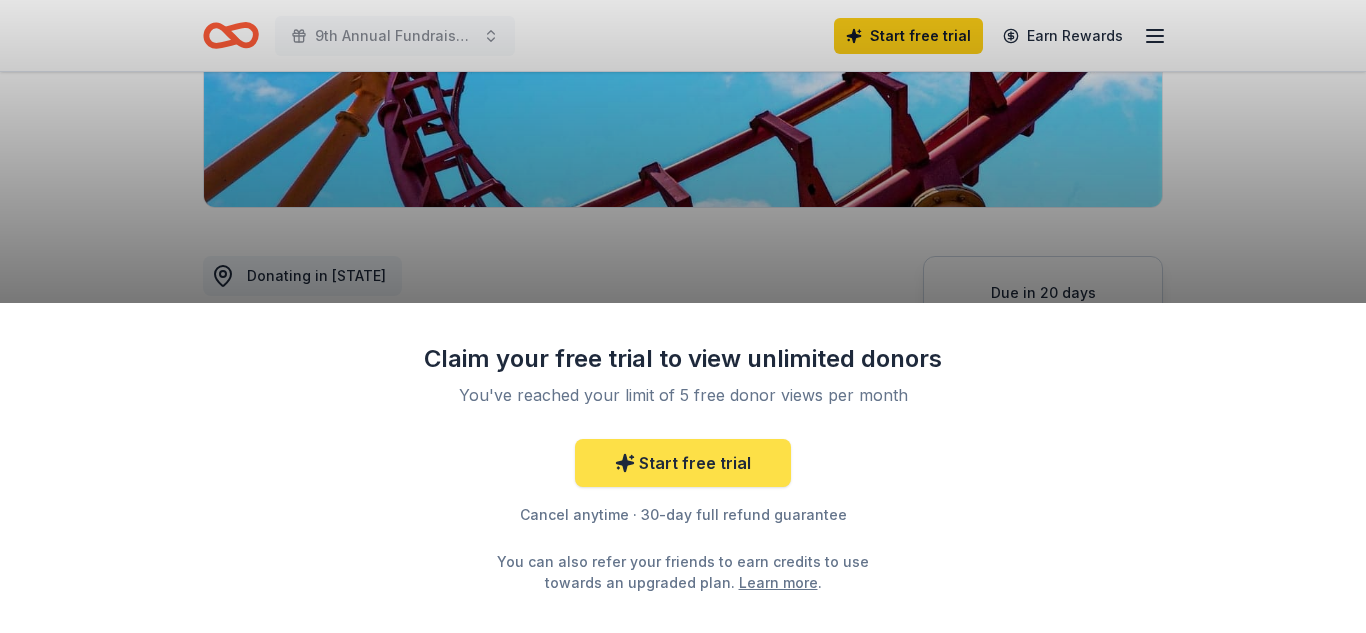 click on "Start free  trial" at bounding box center [683, 463] 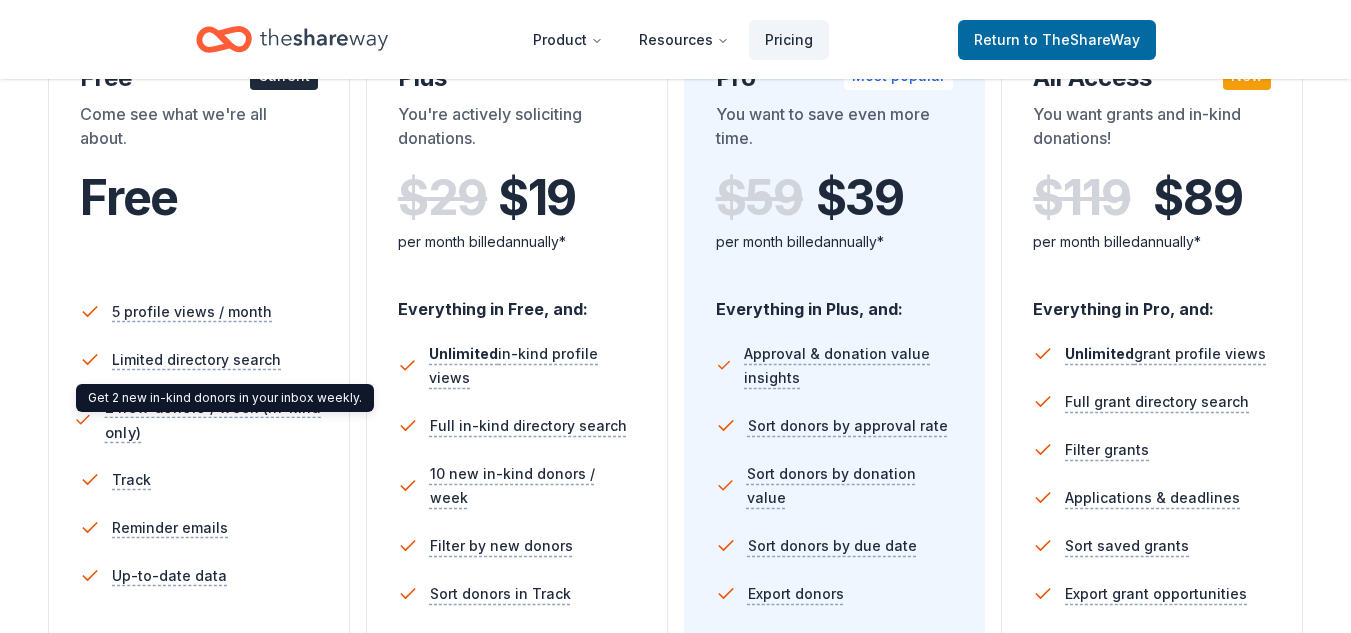 scroll, scrollTop: 400, scrollLeft: 0, axis: vertical 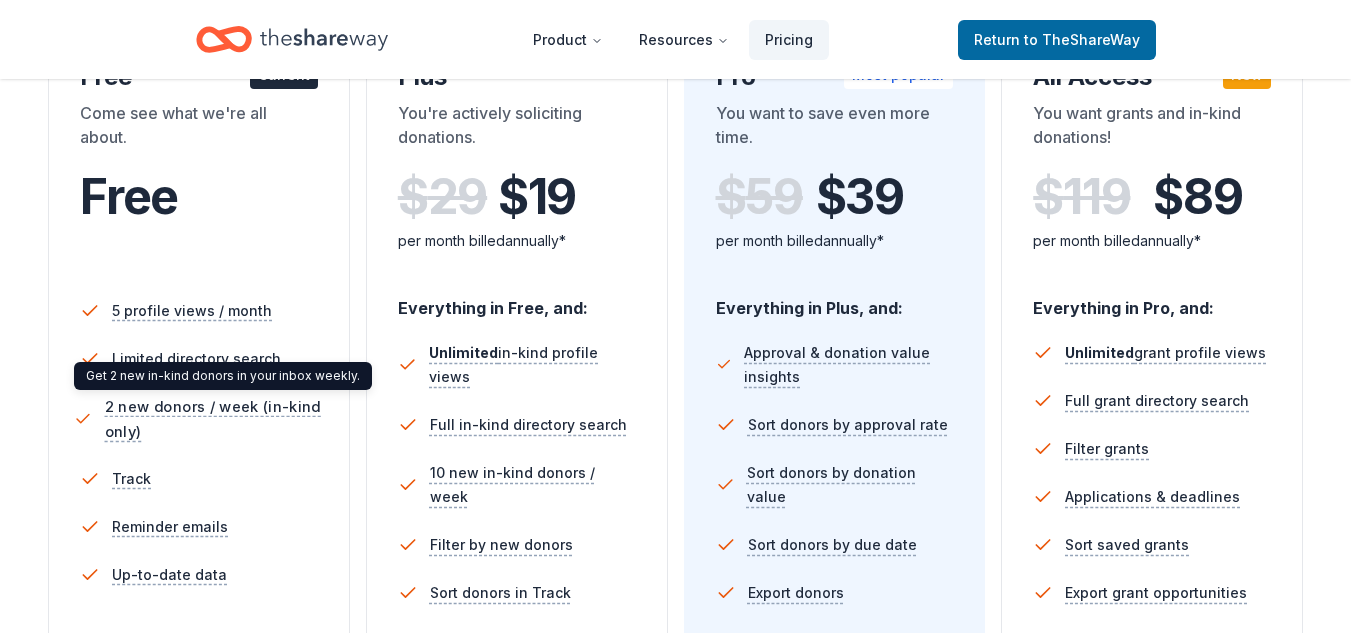 click on "2 new donors / week (in-kind only)" at bounding box center [214, 419] 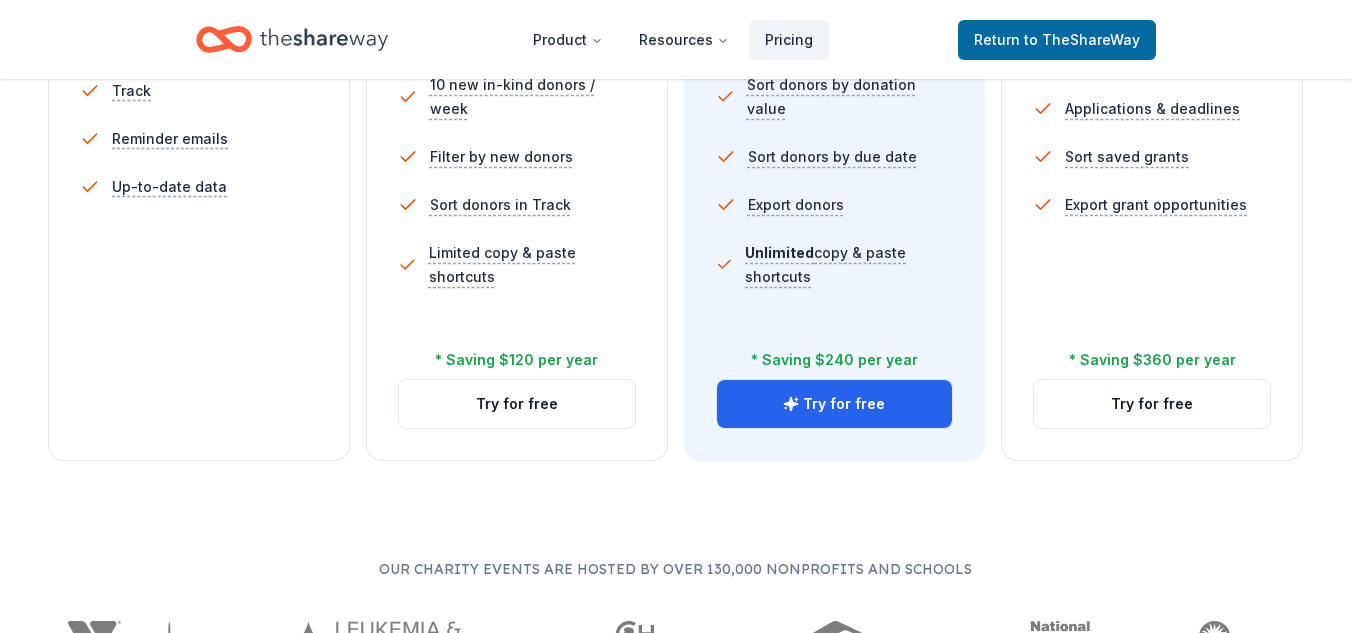 scroll, scrollTop: 800, scrollLeft: 0, axis: vertical 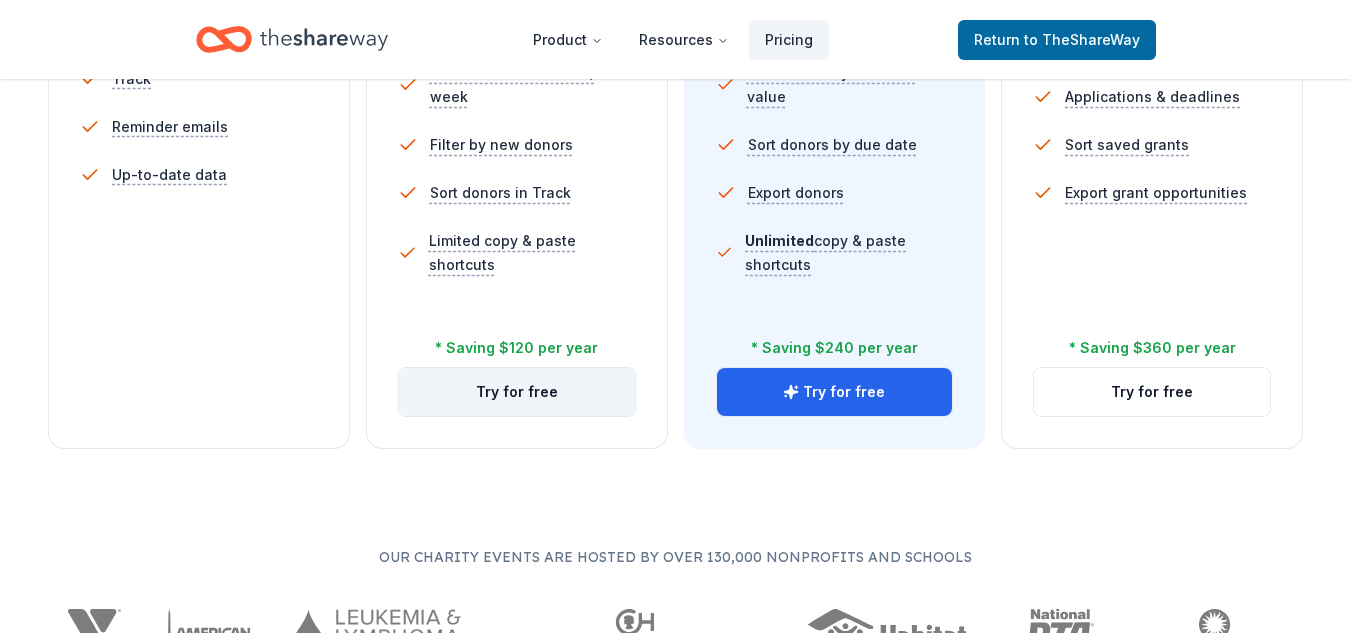 click on "Try for free" at bounding box center [517, 392] 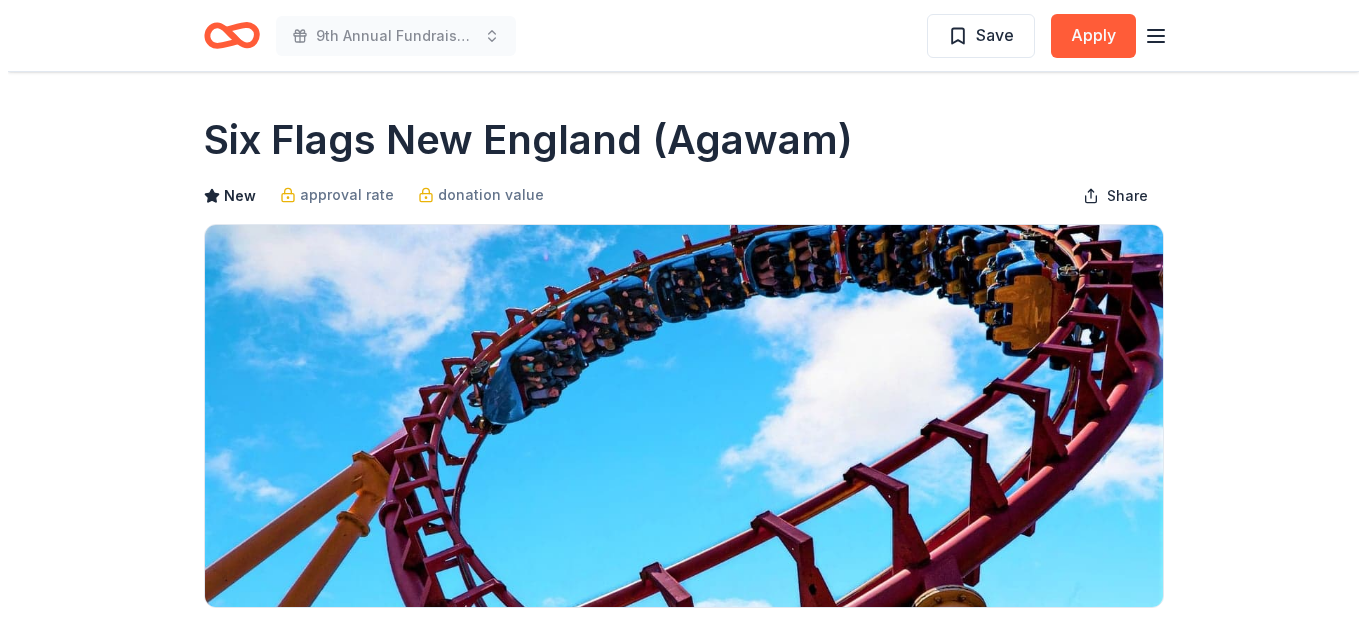 scroll, scrollTop: 200, scrollLeft: 0, axis: vertical 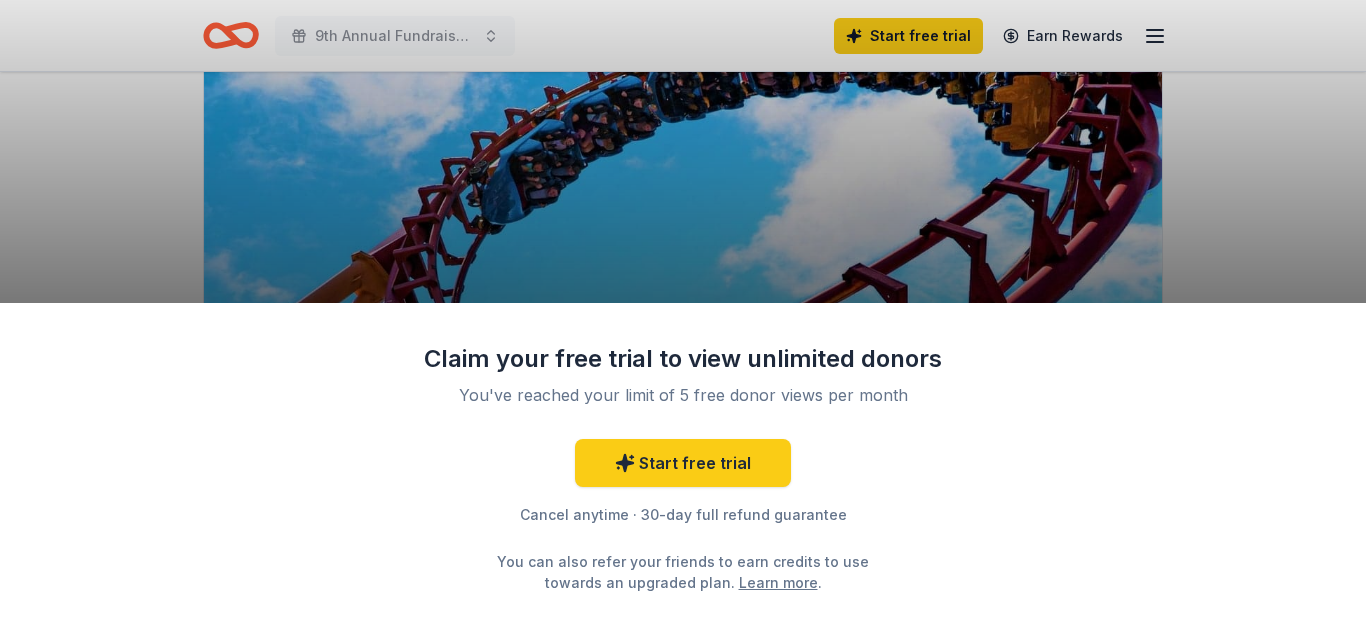 click on "Claim your free trial to view unlimited donors You've reached your limit of 5 free donor views per month Start free  trial Cancel anytime · 30-day full refund guarantee You can also refer your friends to earn credits to use towards an upgraded plan.   Learn more ." at bounding box center (683, 316) 